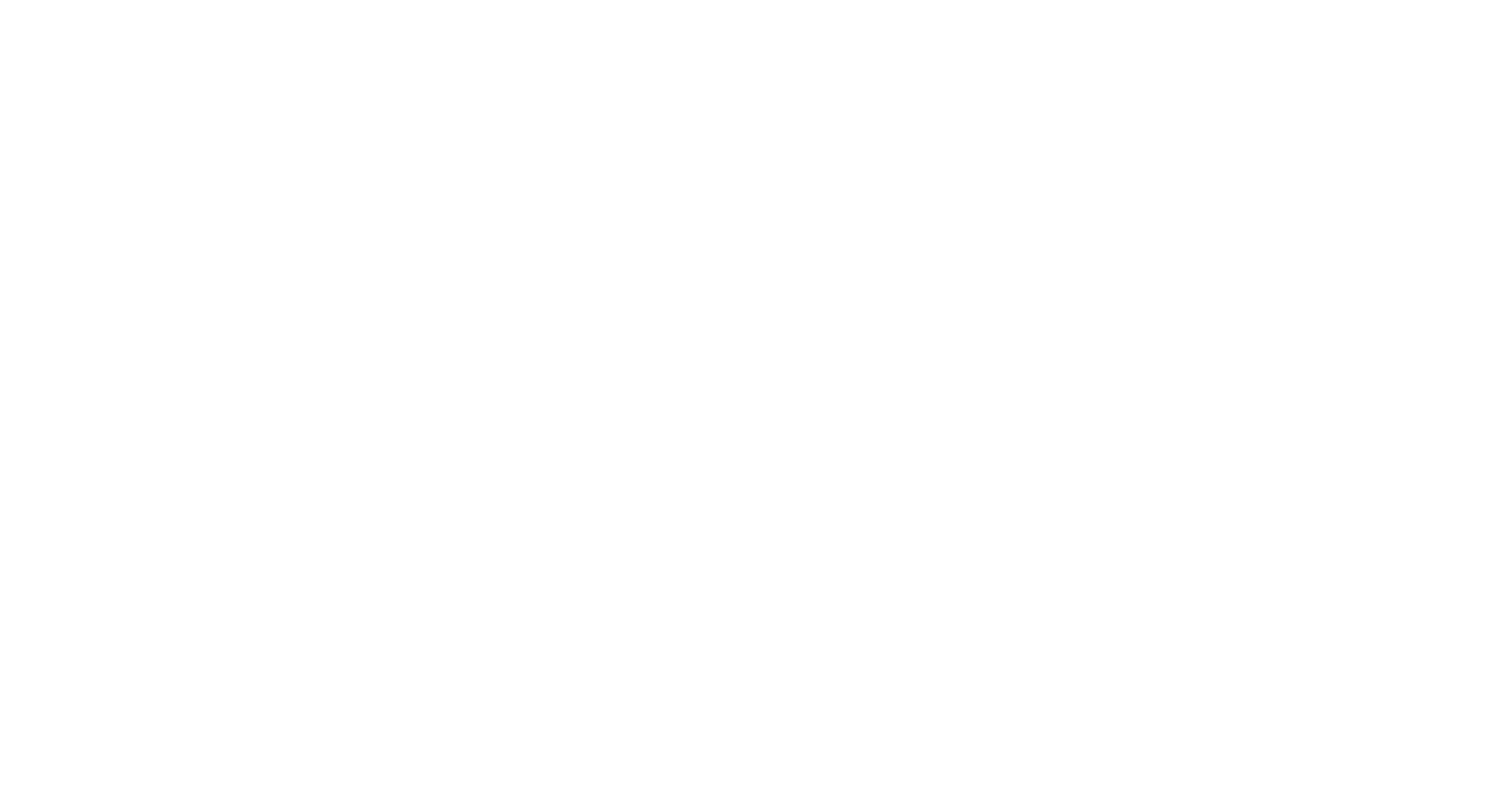 scroll, scrollTop: 0, scrollLeft: 0, axis: both 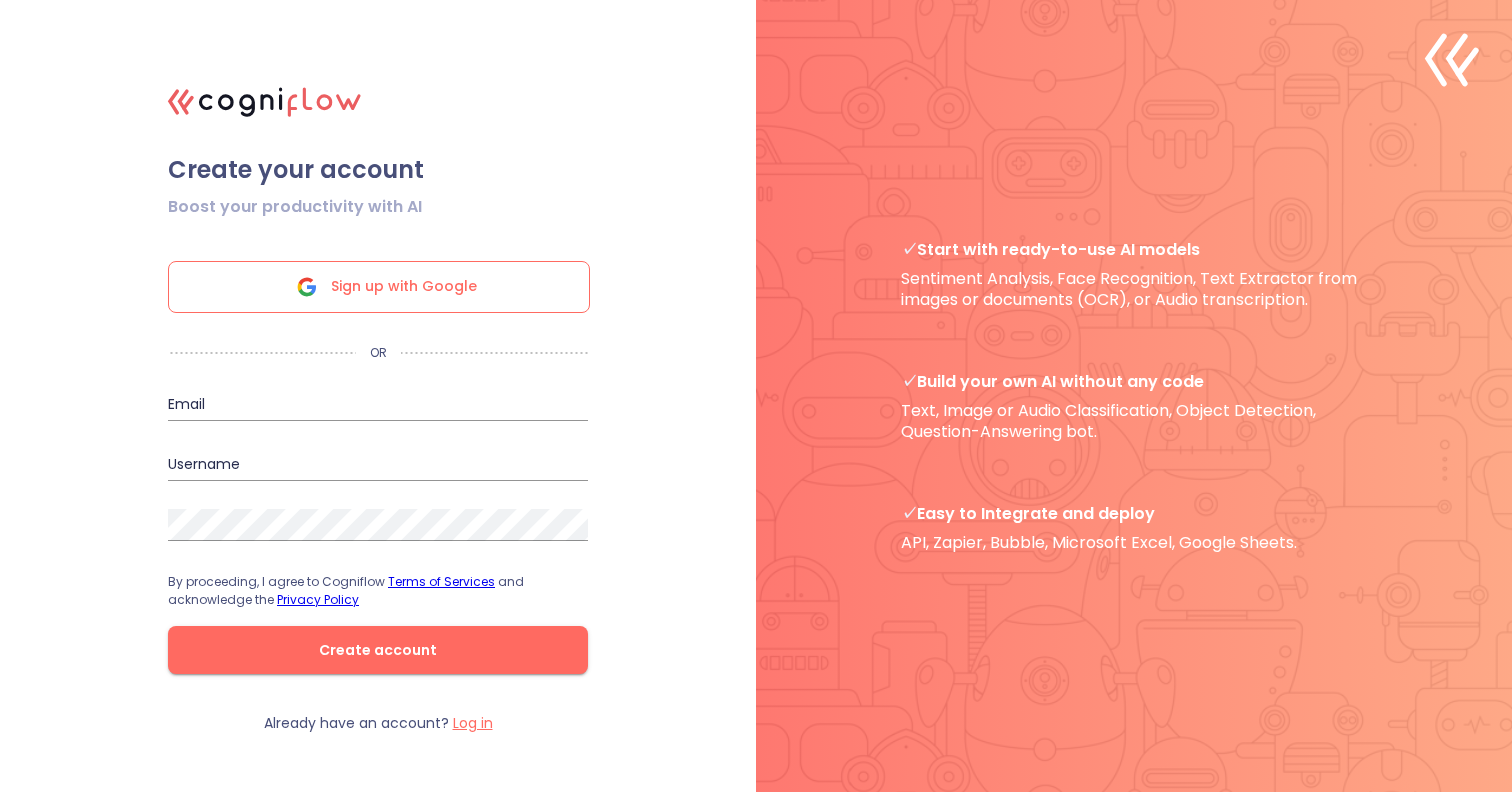 click on "Sign up with Google" at bounding box center [404, 287] 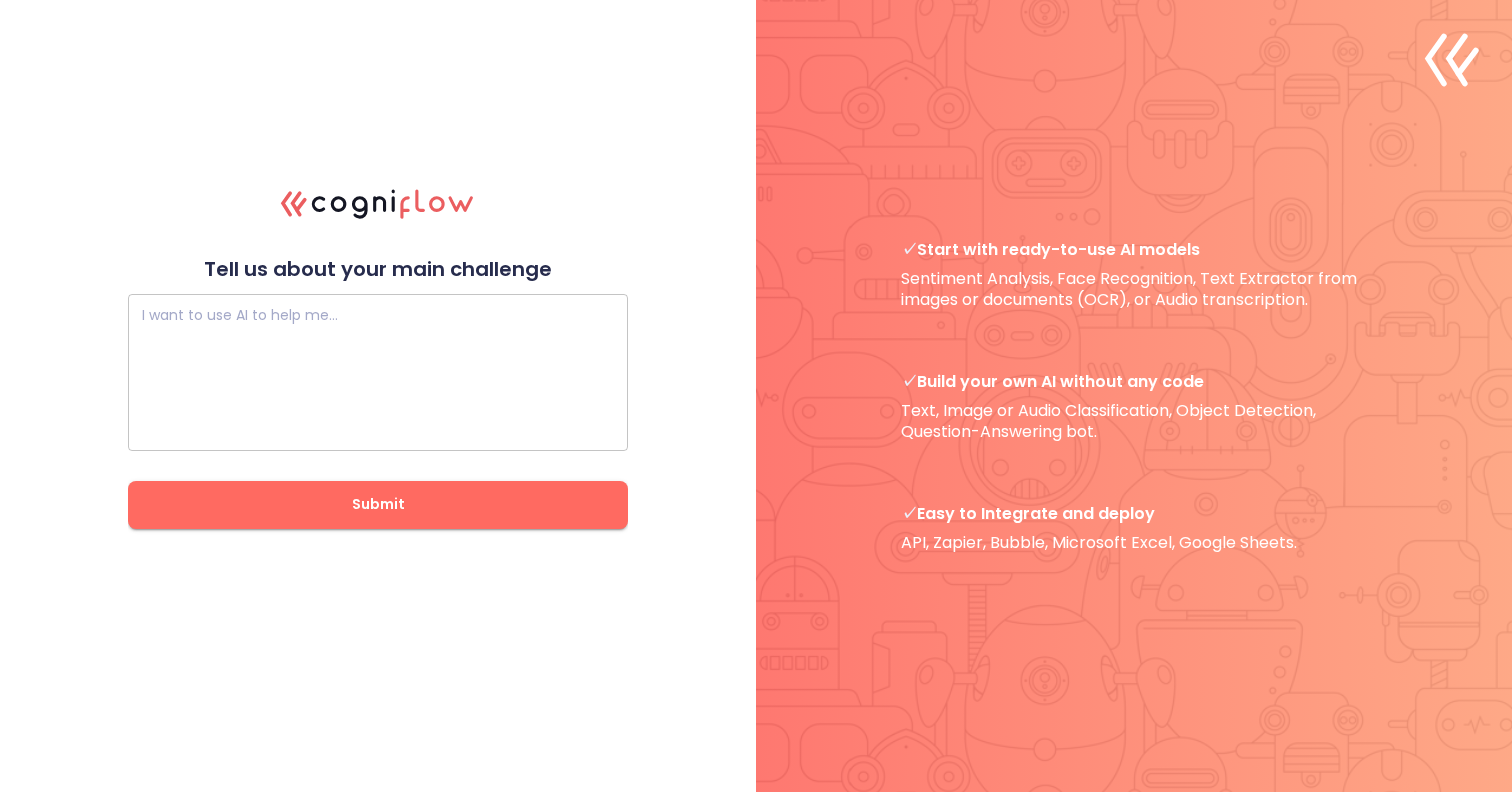 click at bounding box center (378, 372) 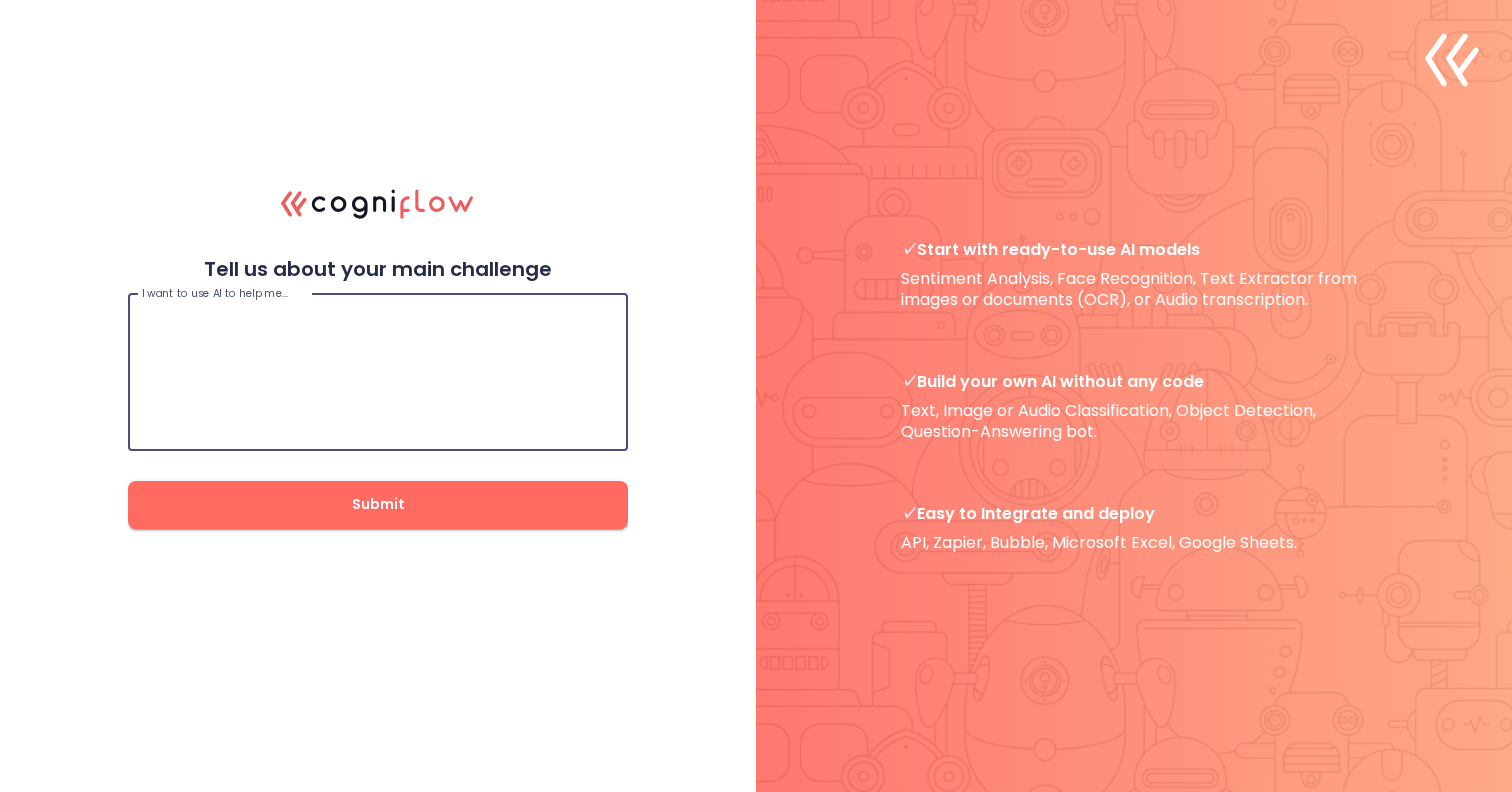 click on "Submit" at bounding box center (378, 504) 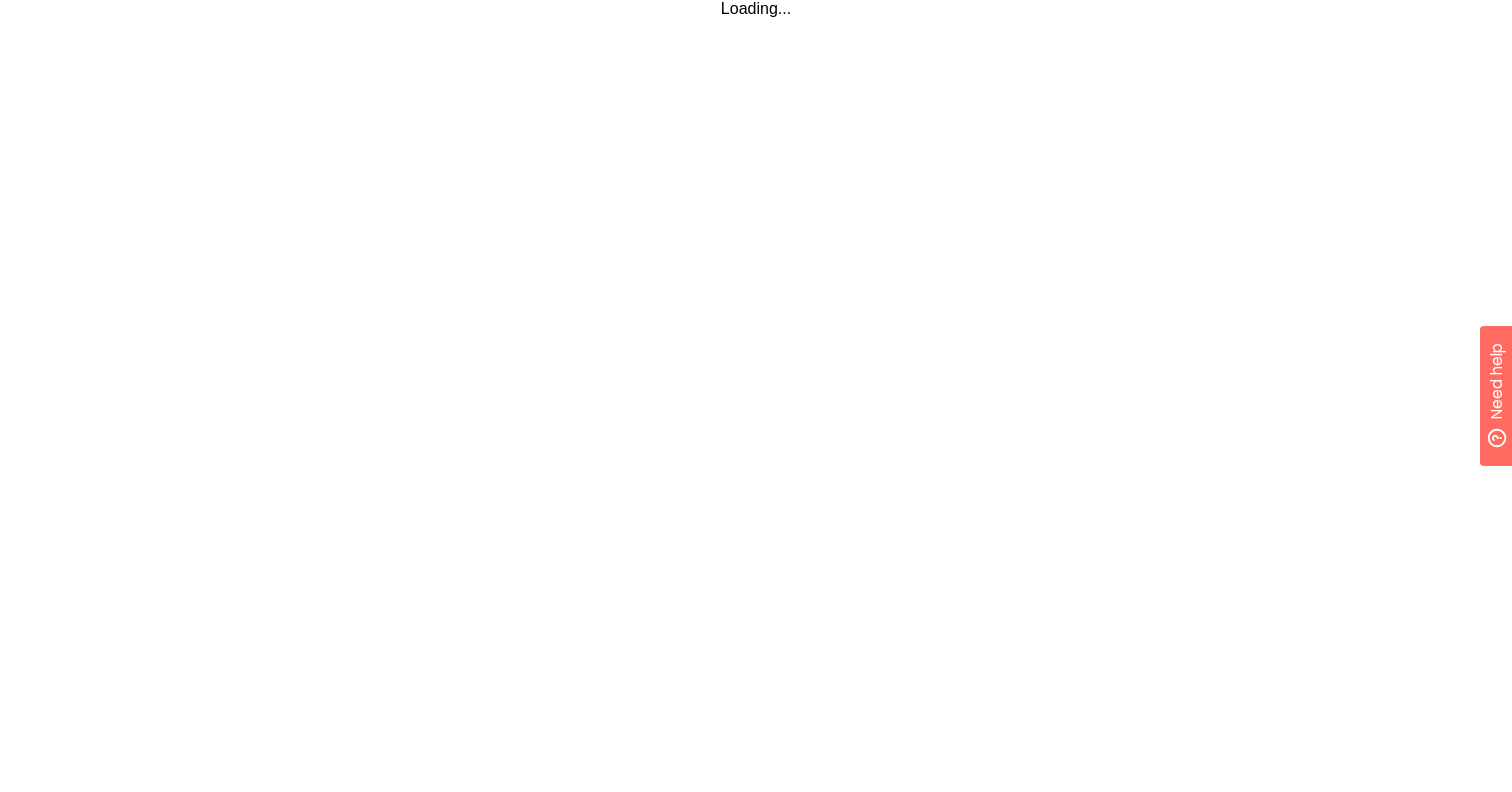 scroll, scrollTop: 0, scrollLeft: 0, axis: both 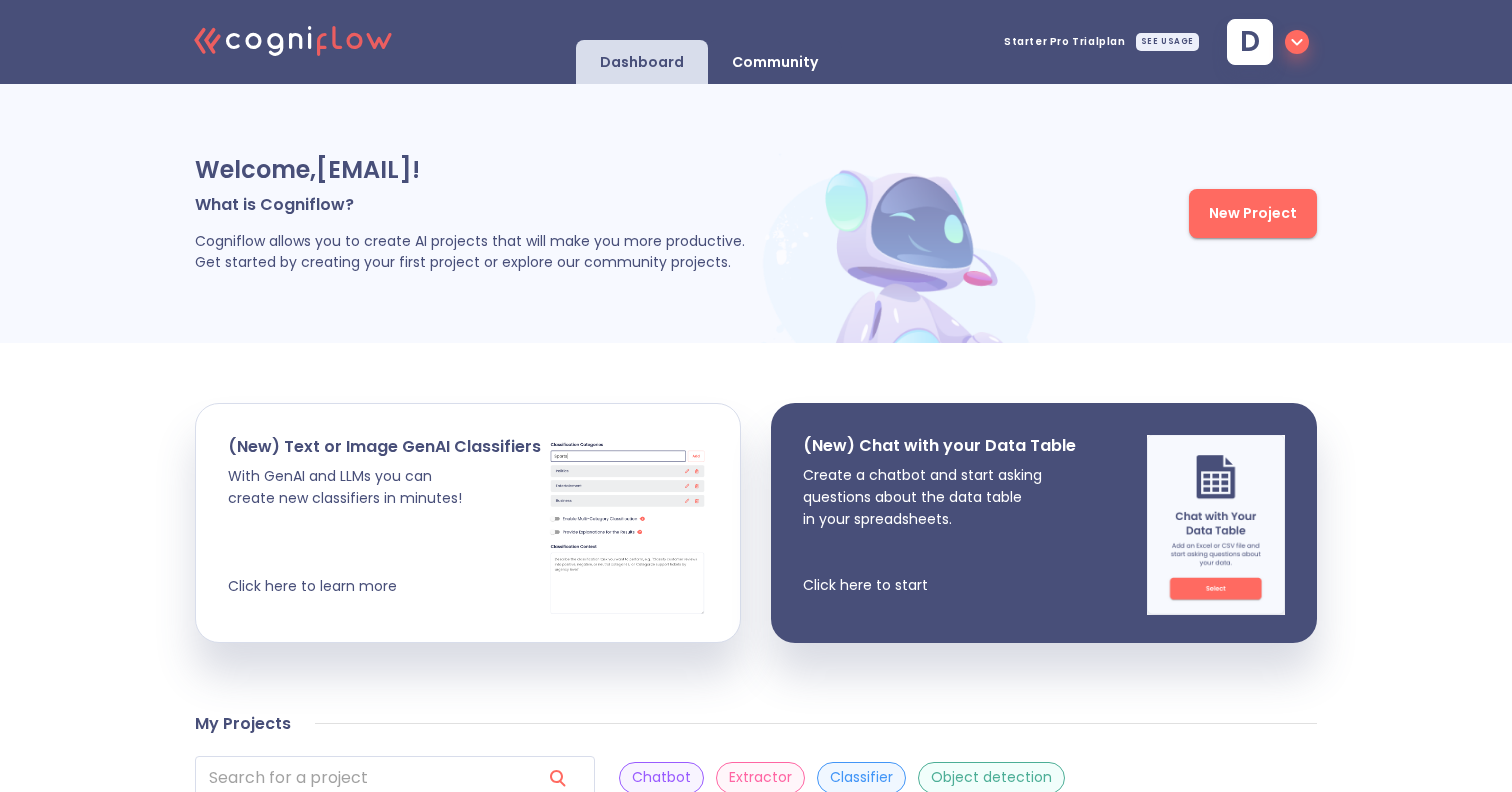 click on "Community" at bounding box center [775, 62] 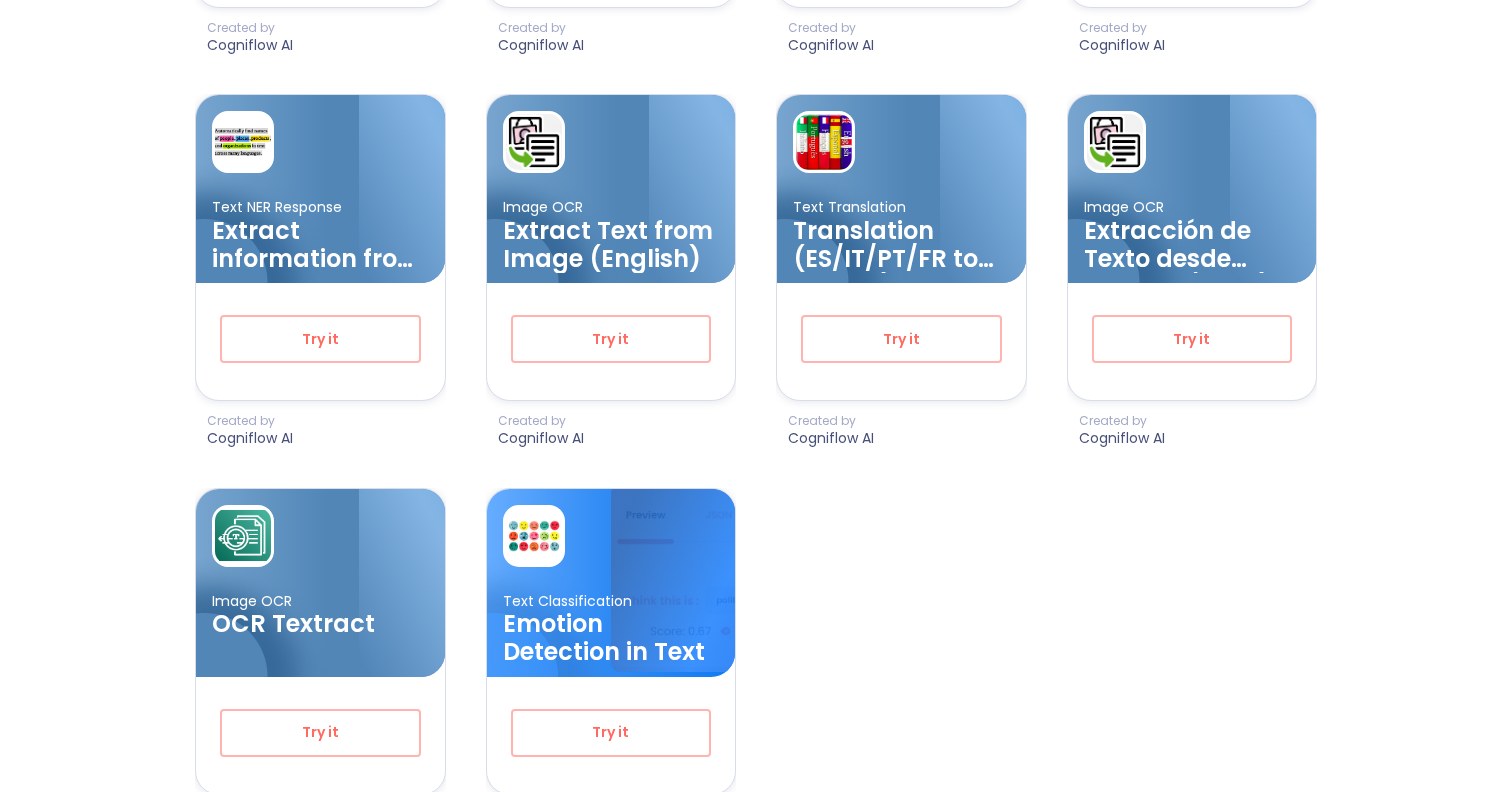 scroll, scrollTop: 0, scrollLeft: 0, axis: both 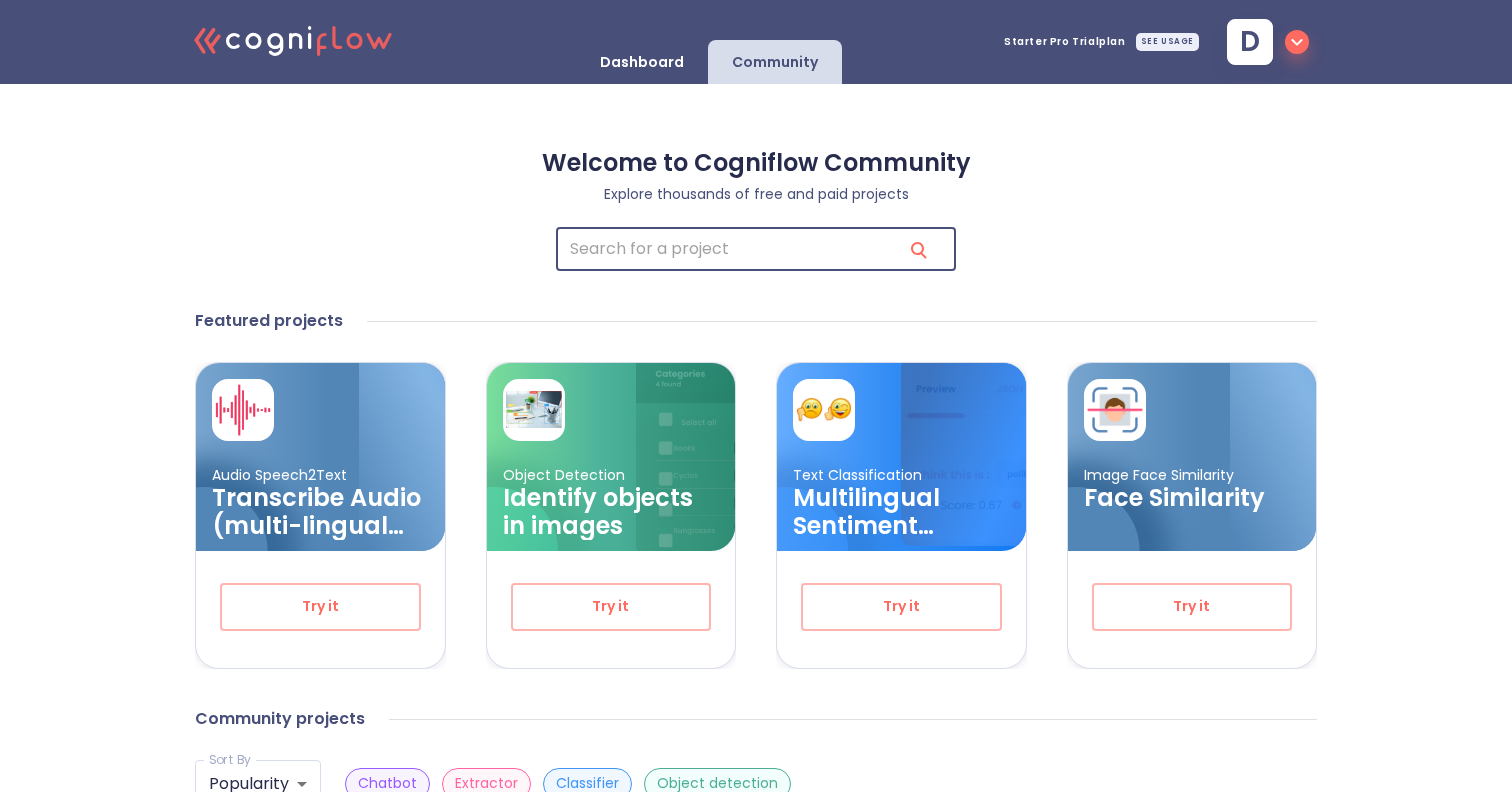 click at bounding box center [721, 249] 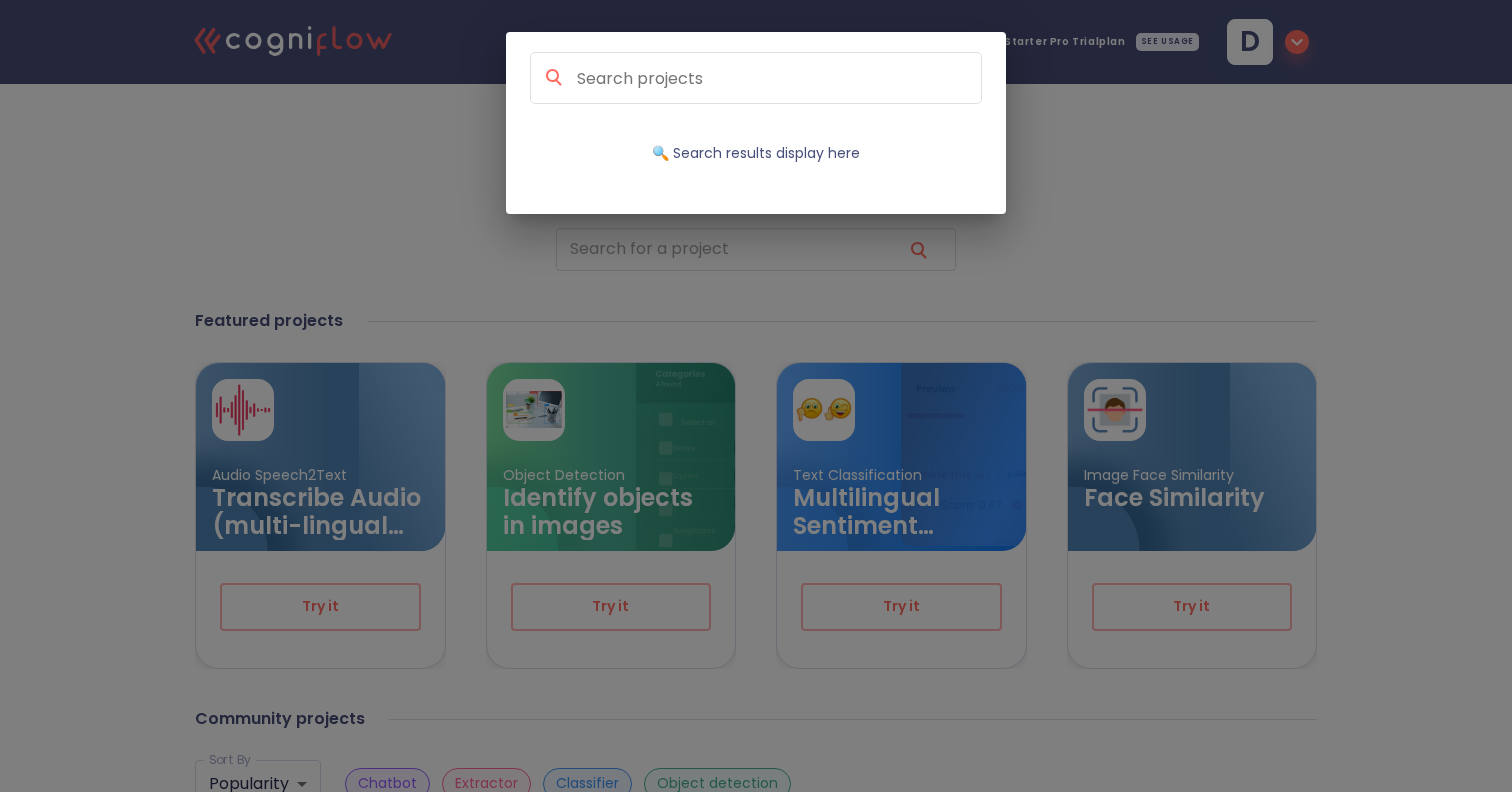 click on "🔍 Search results display here" at bounding box center [756, 396] 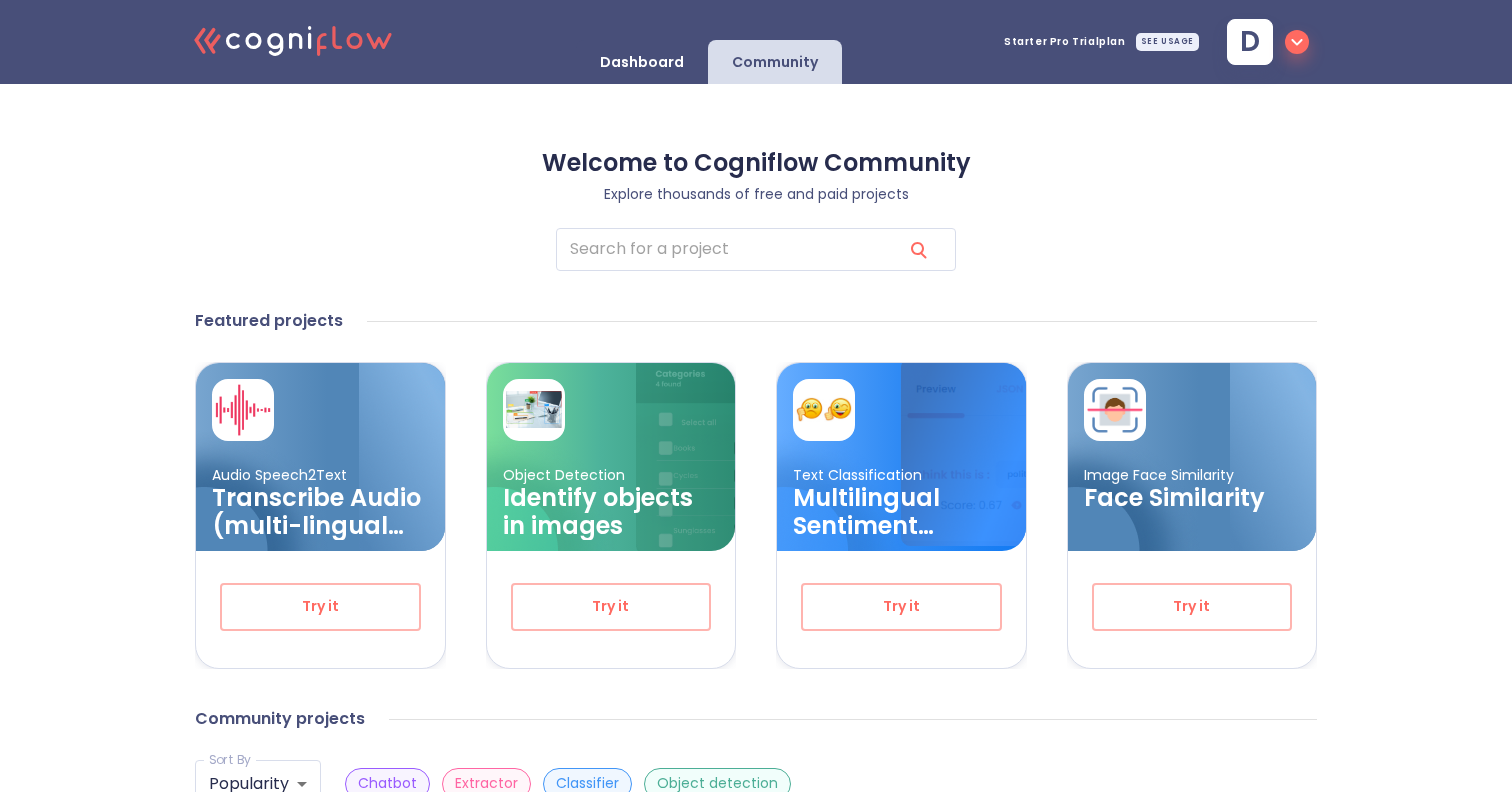 click 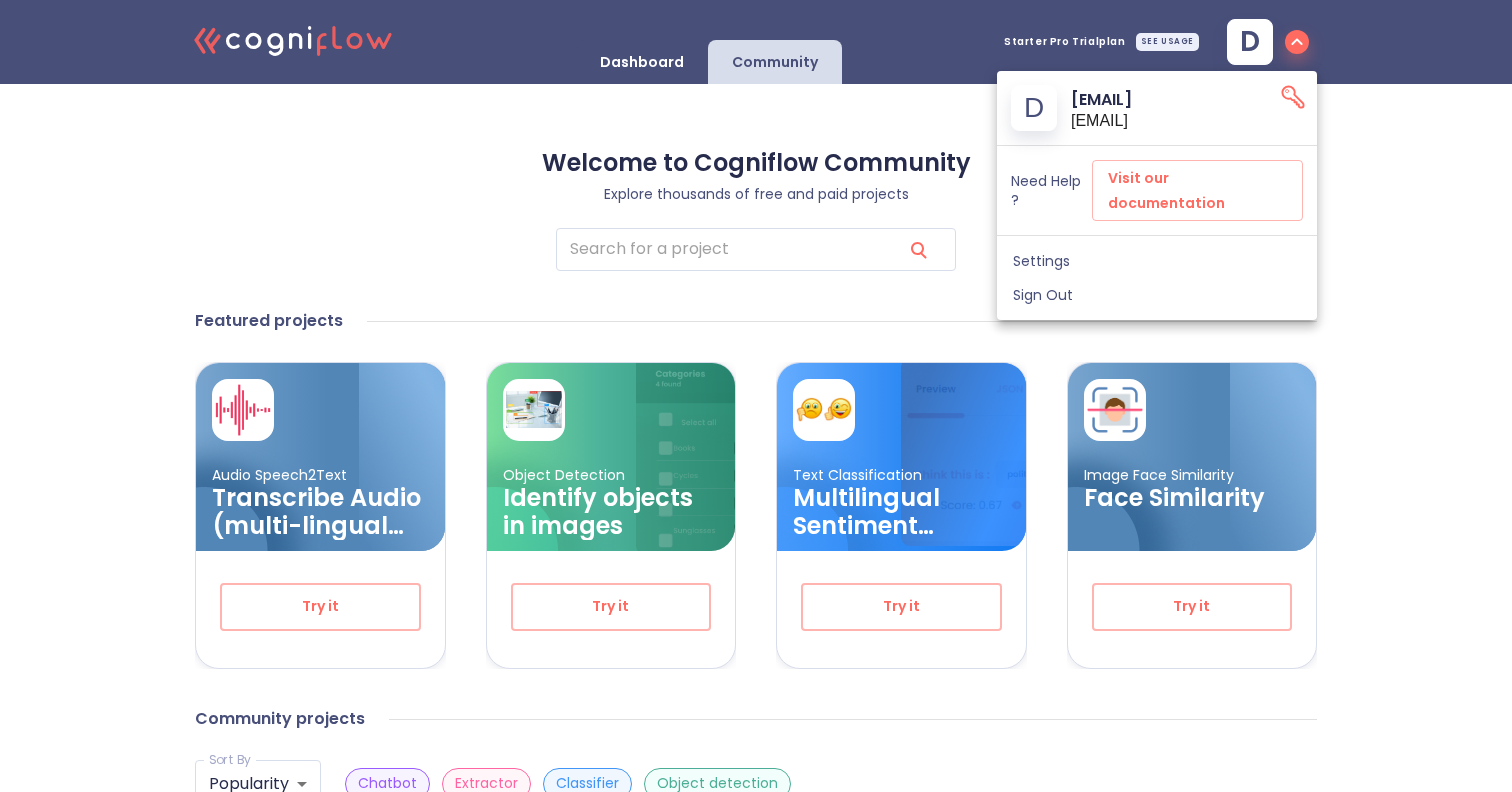 click at bounding box center [756, 396] 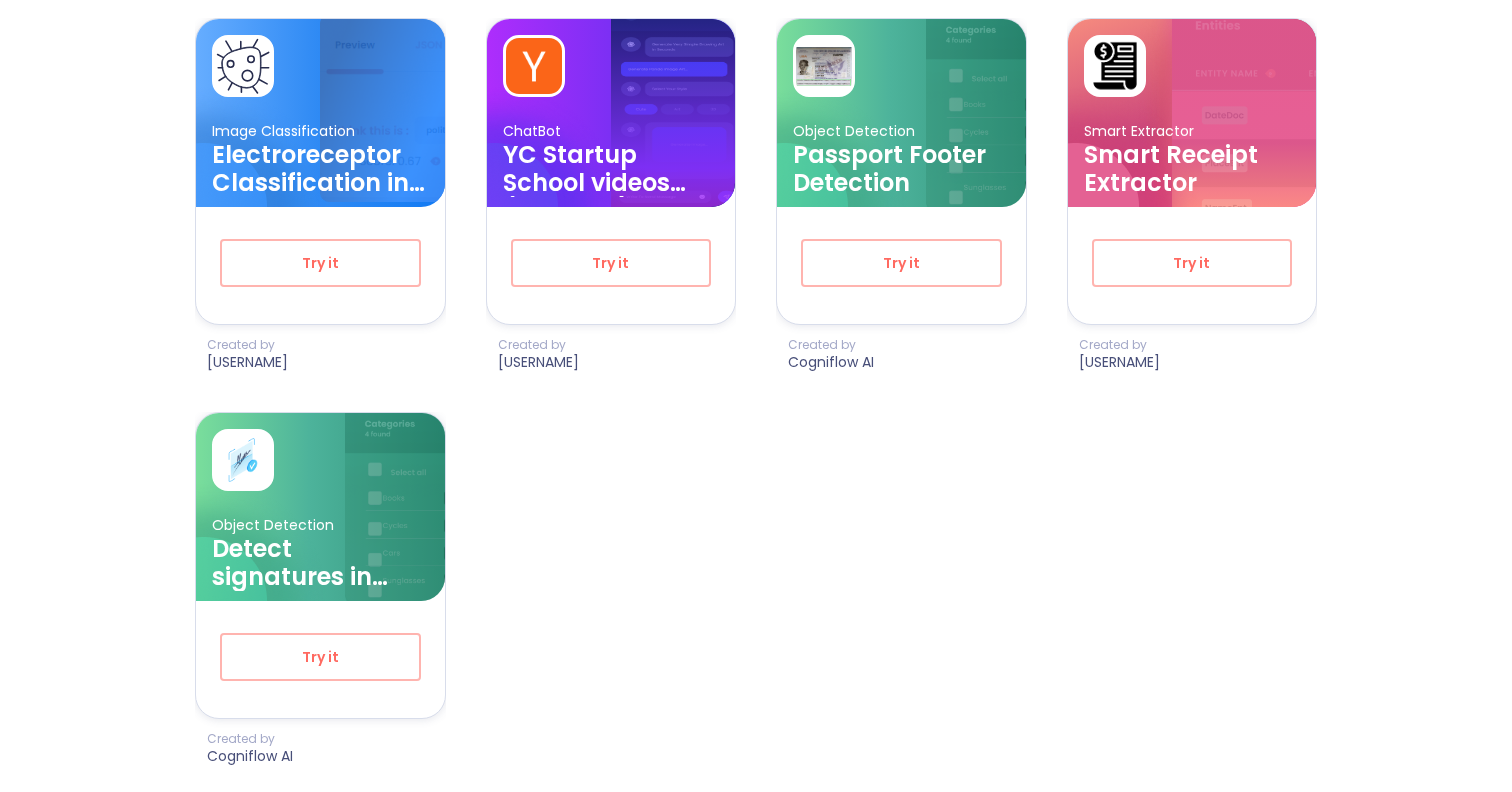 scroll, scrollTop: 2846, scrollLeft: 0, axis: vertical 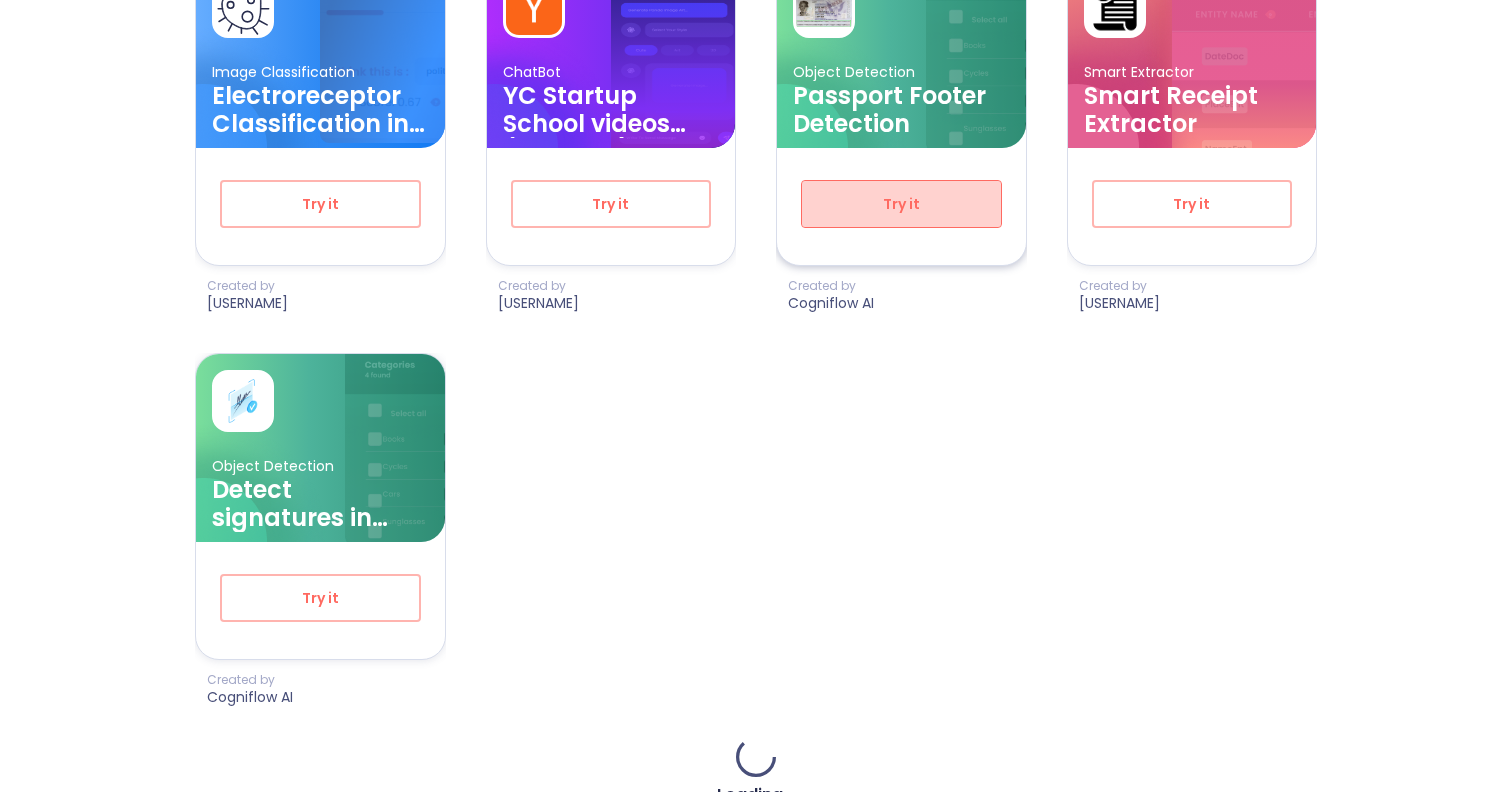 click on "Try it" at bounding box center (901, 204) 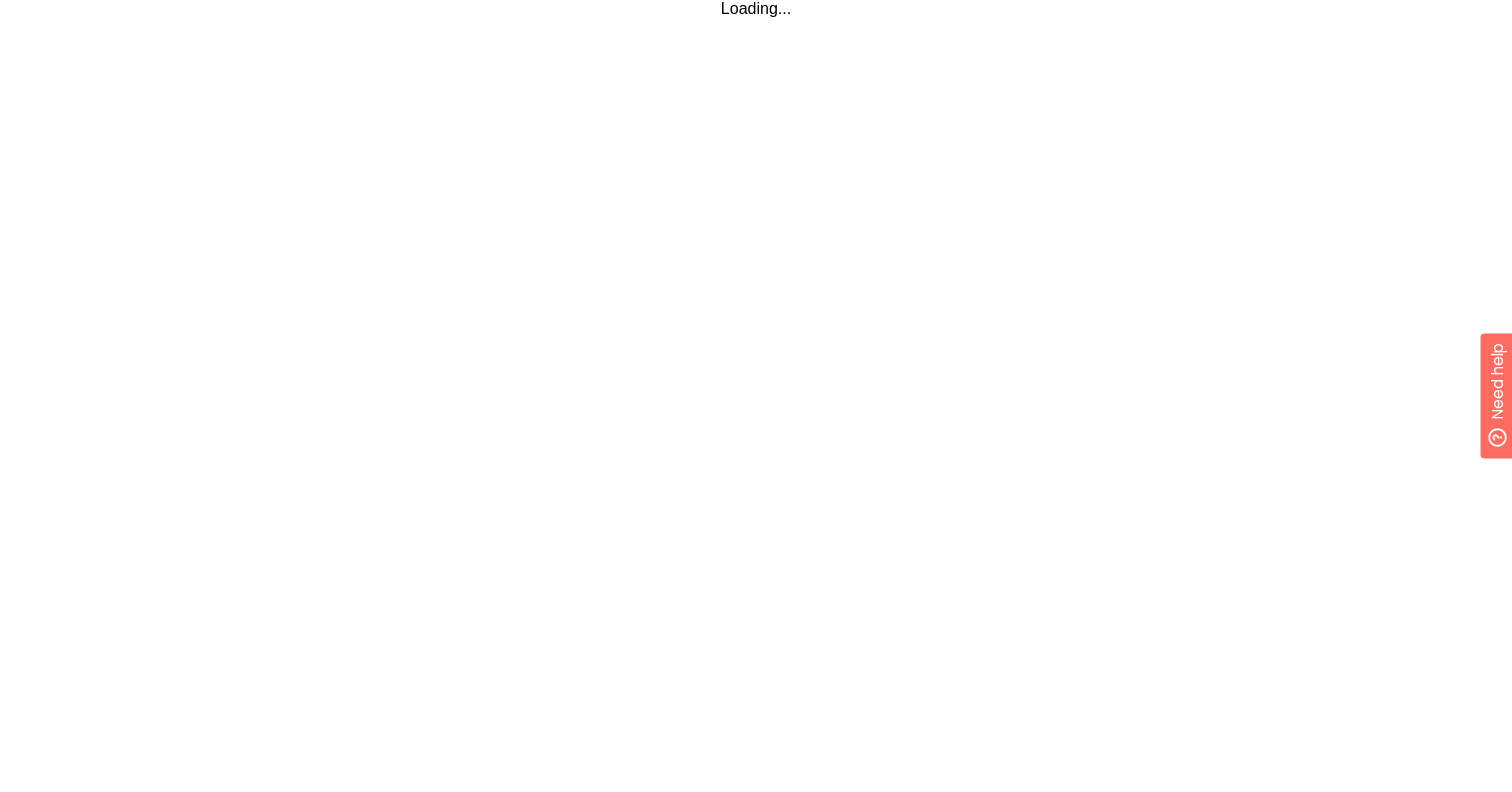 scroll, scrollTop: 0, scrollLeft: 0, axis: both 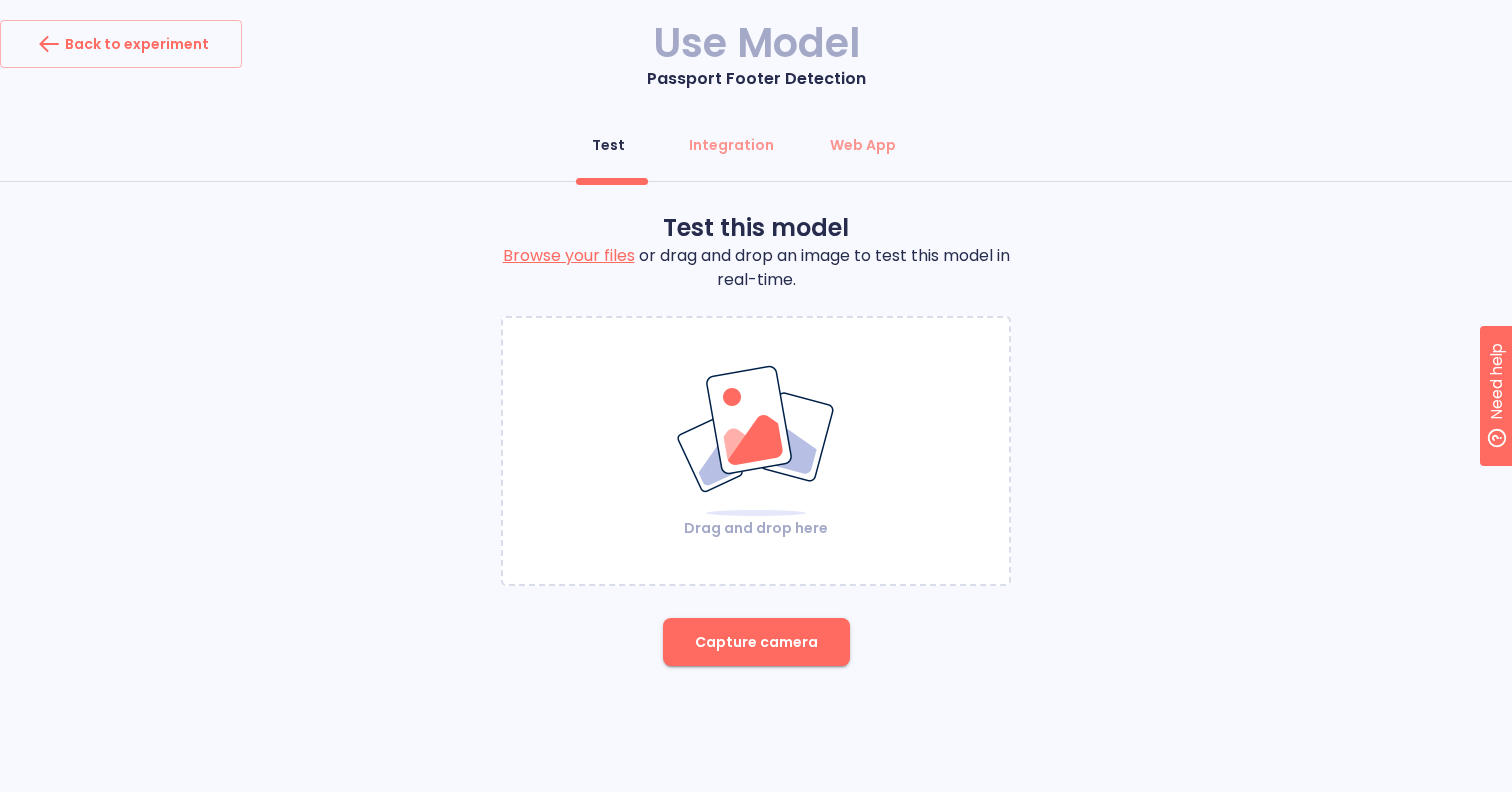 click at bounding box center (756, 441) 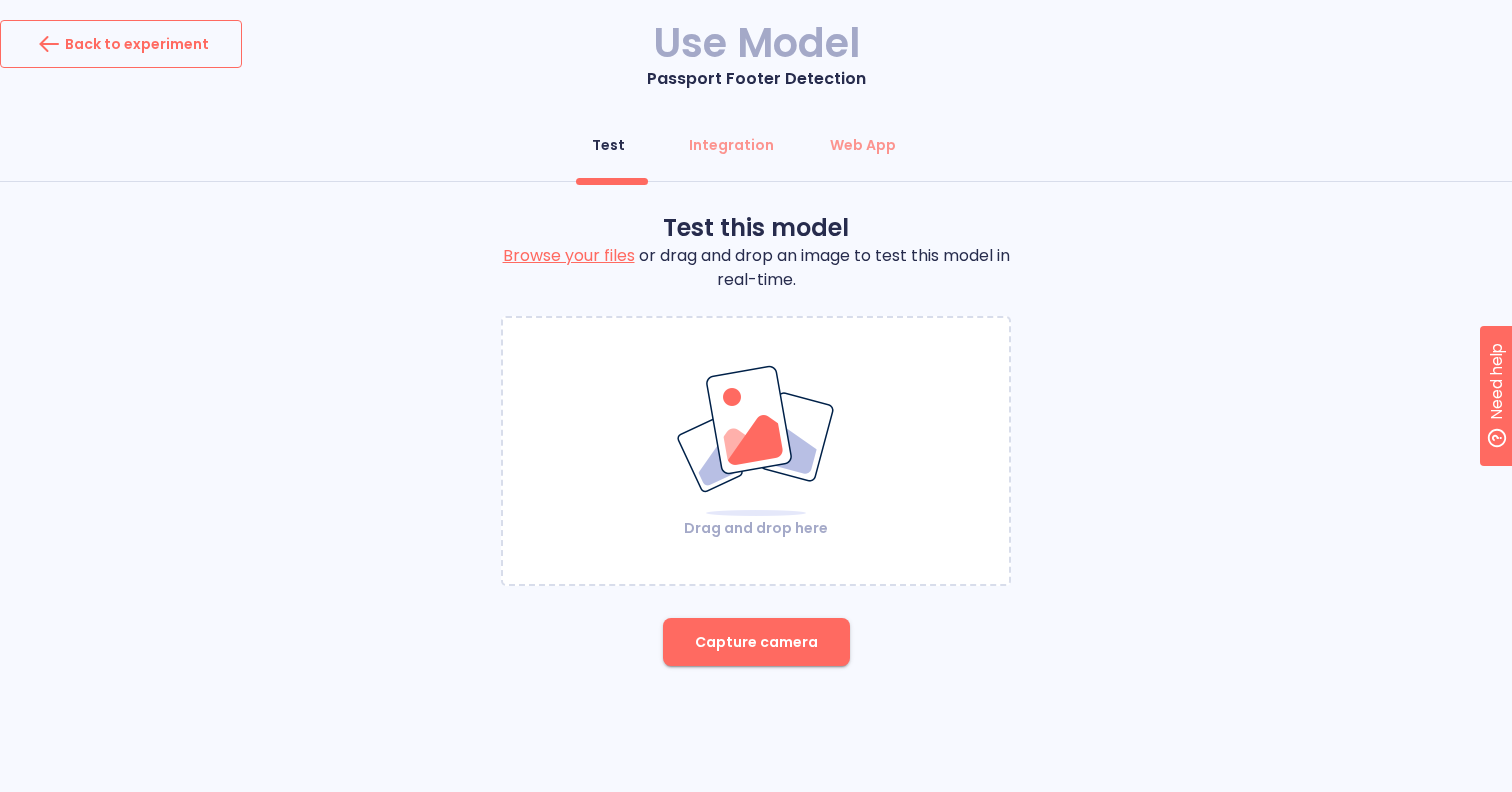 click on "Back to experiment" at bounding box center [121, 44] 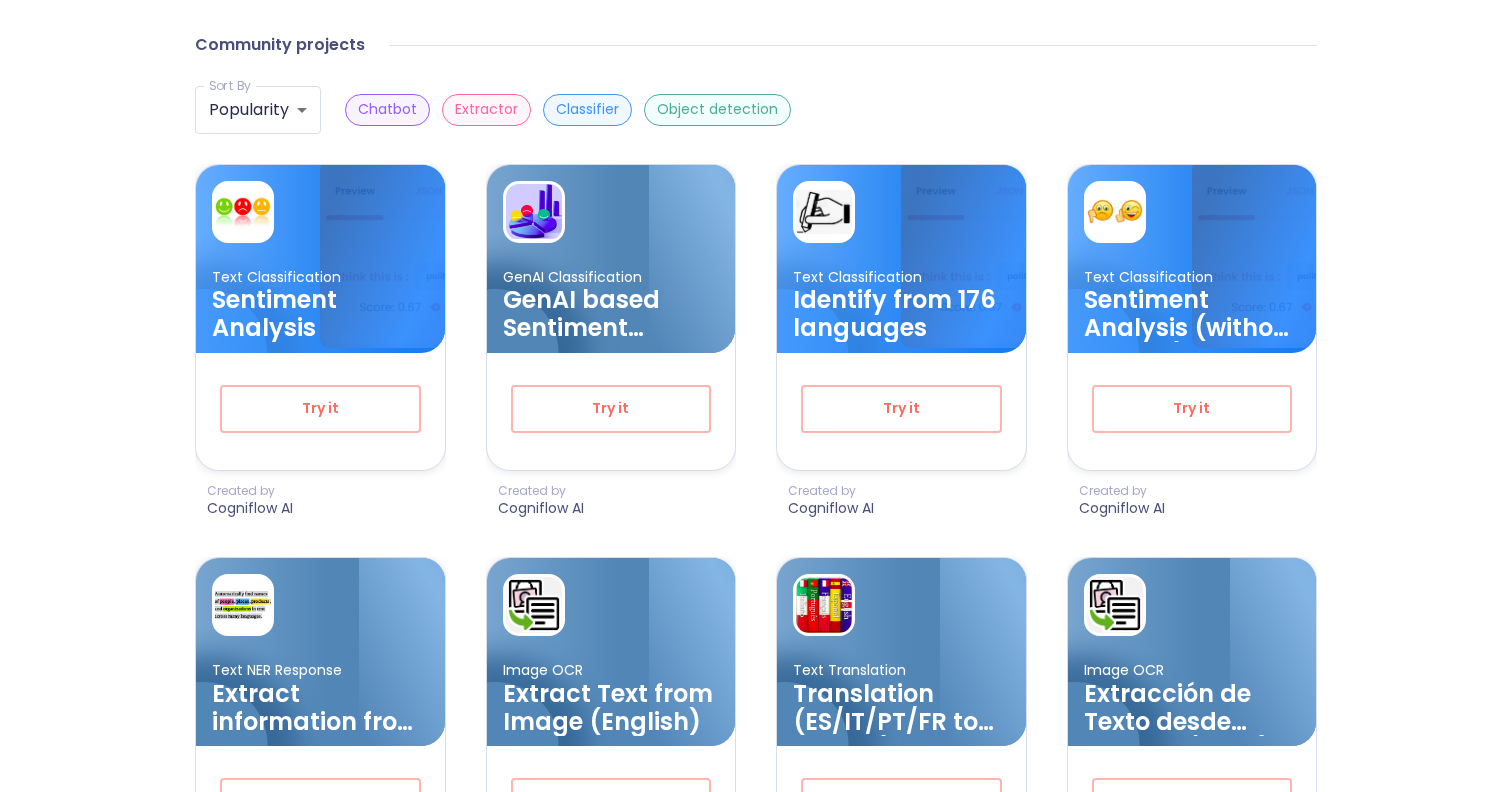 scroll, scrollTop: 0, scrollLeft: 0, axis: both 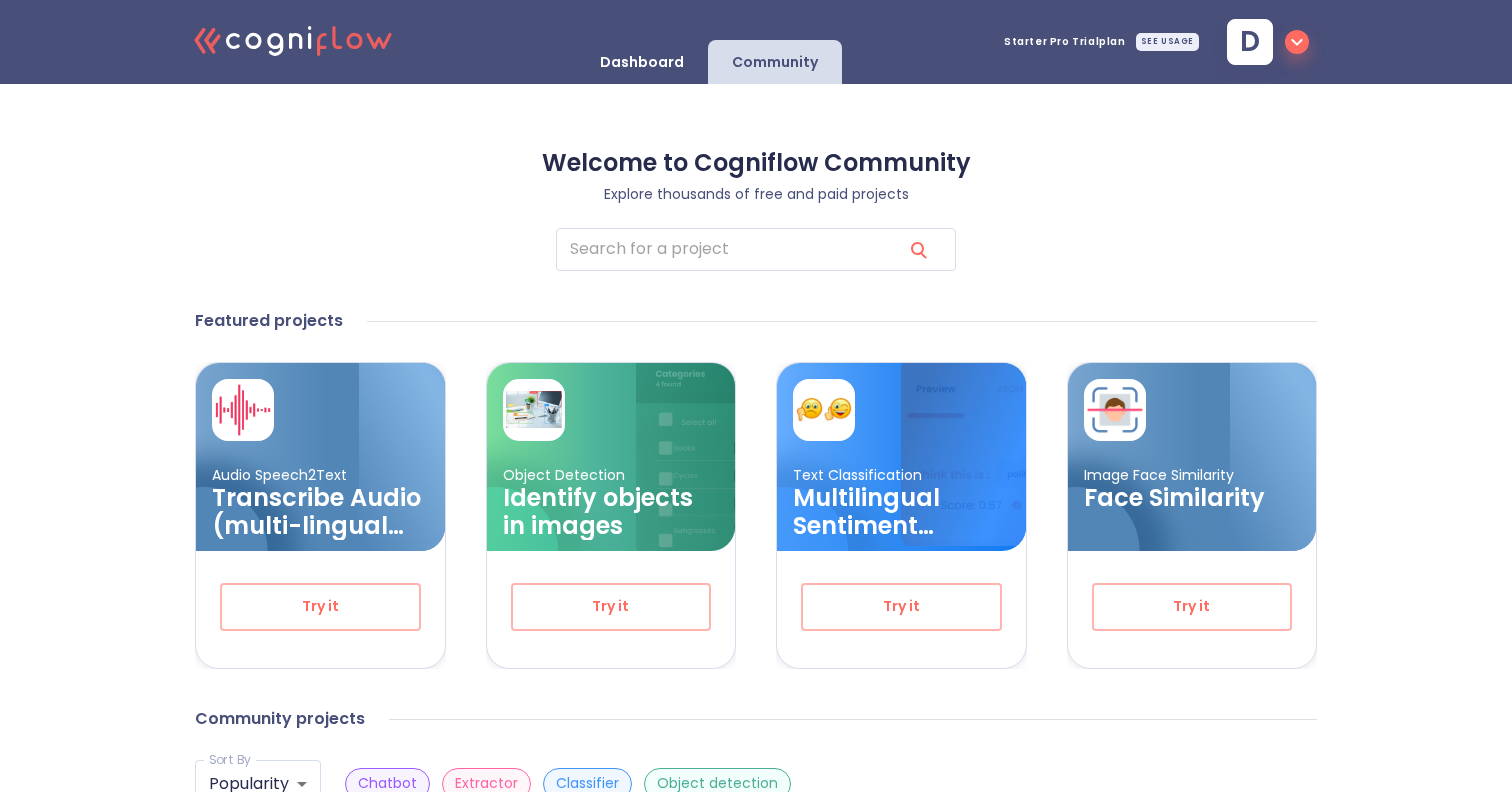click on "Dashboard" at bounding box center [642, 62] 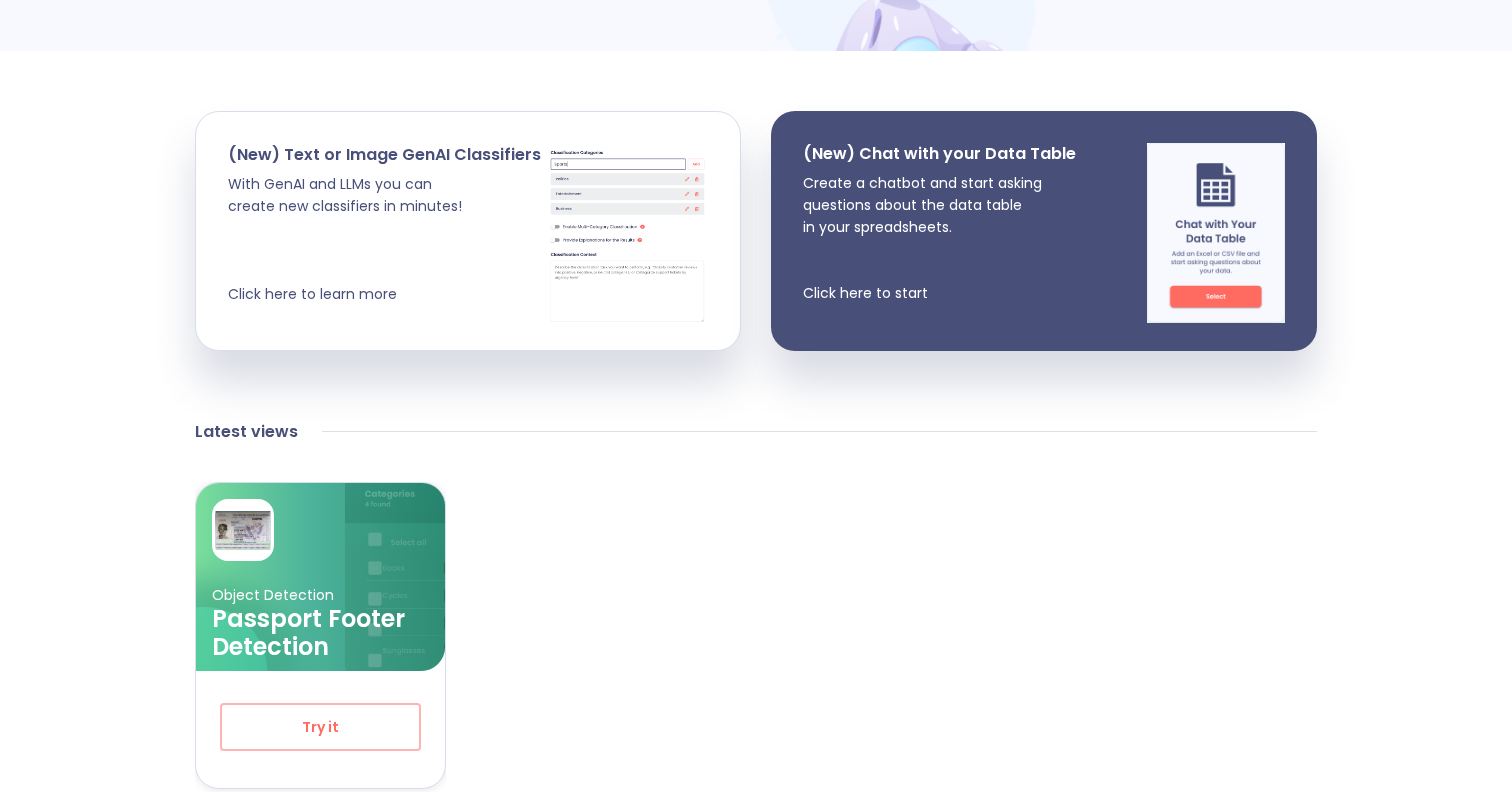 scroll, scrollTop: 0, scrollLeft: 0, axis: both 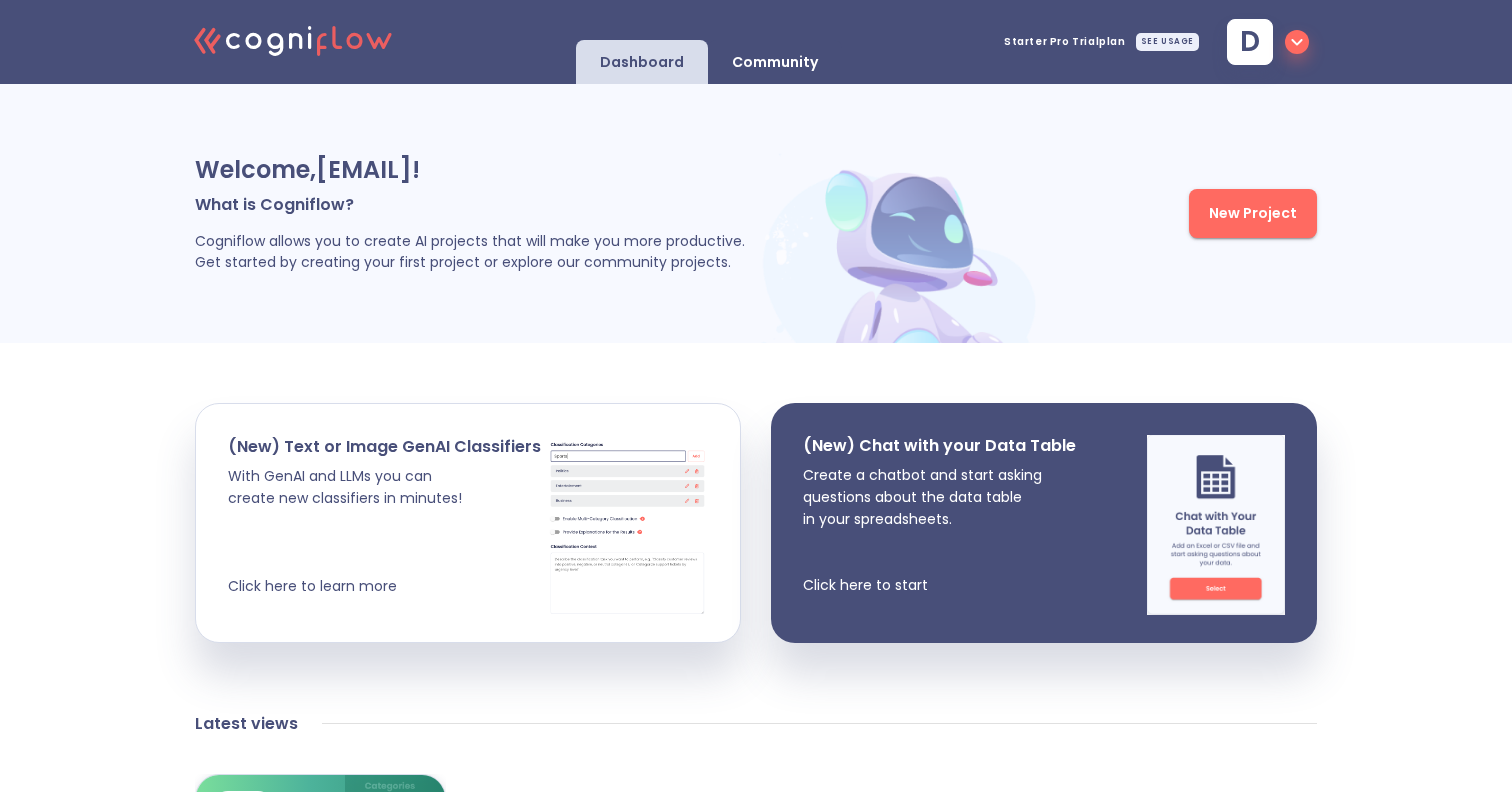 click on "New Project" at bounding box center [1253, 213] 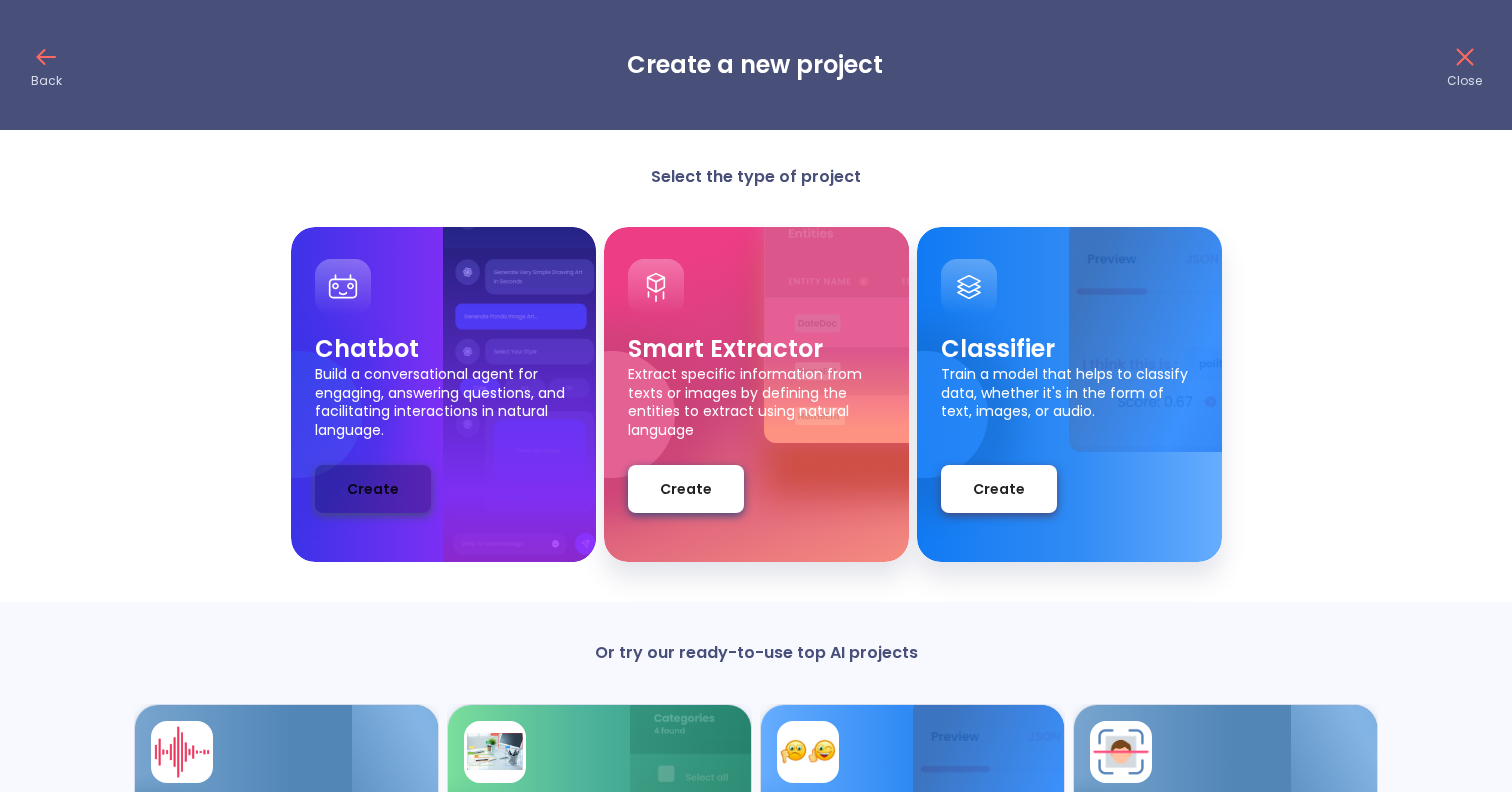 click on "Create" at bounding box center [373, 489] 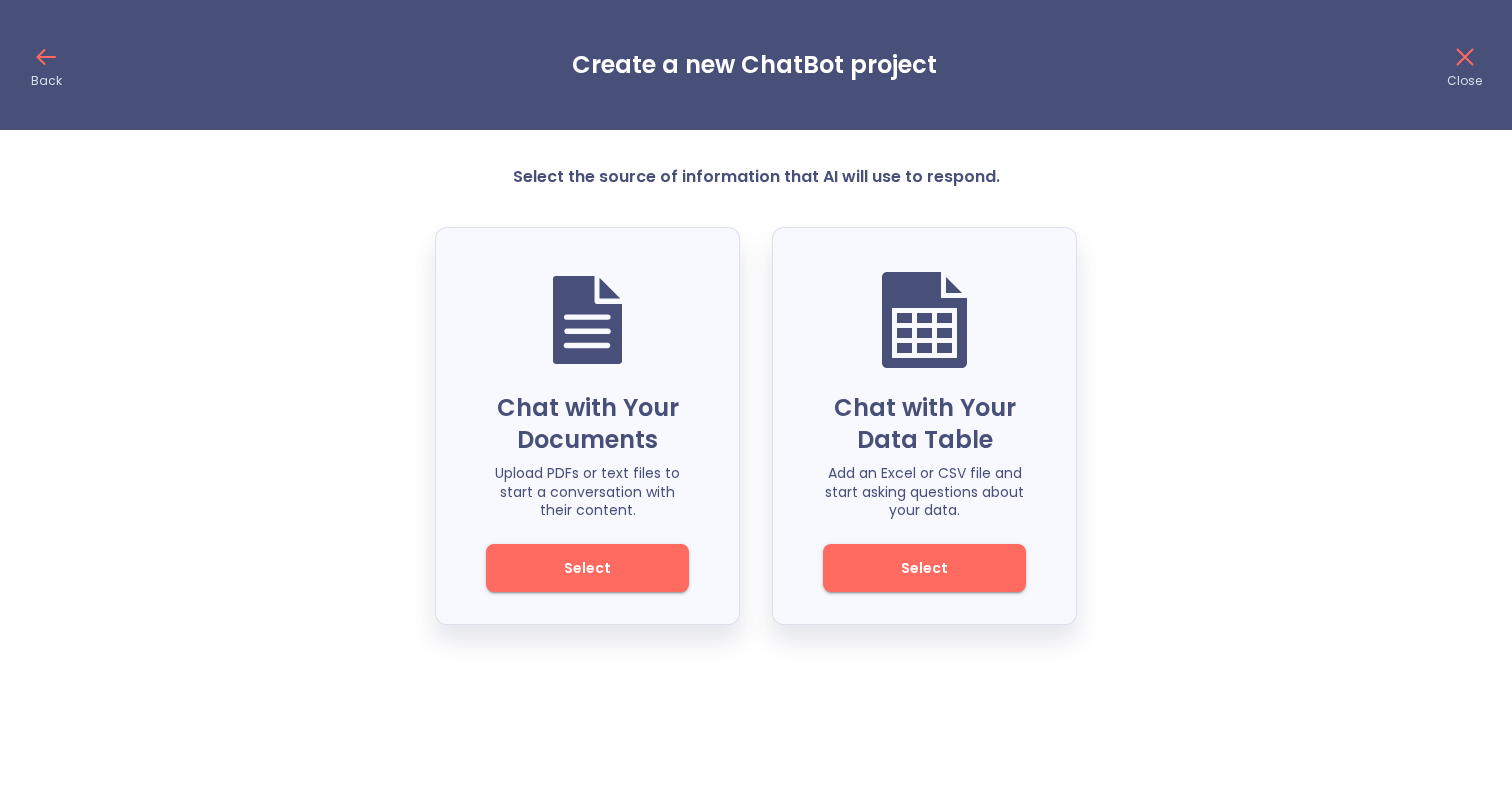 click on "Select" at bounding box center (587, 568) 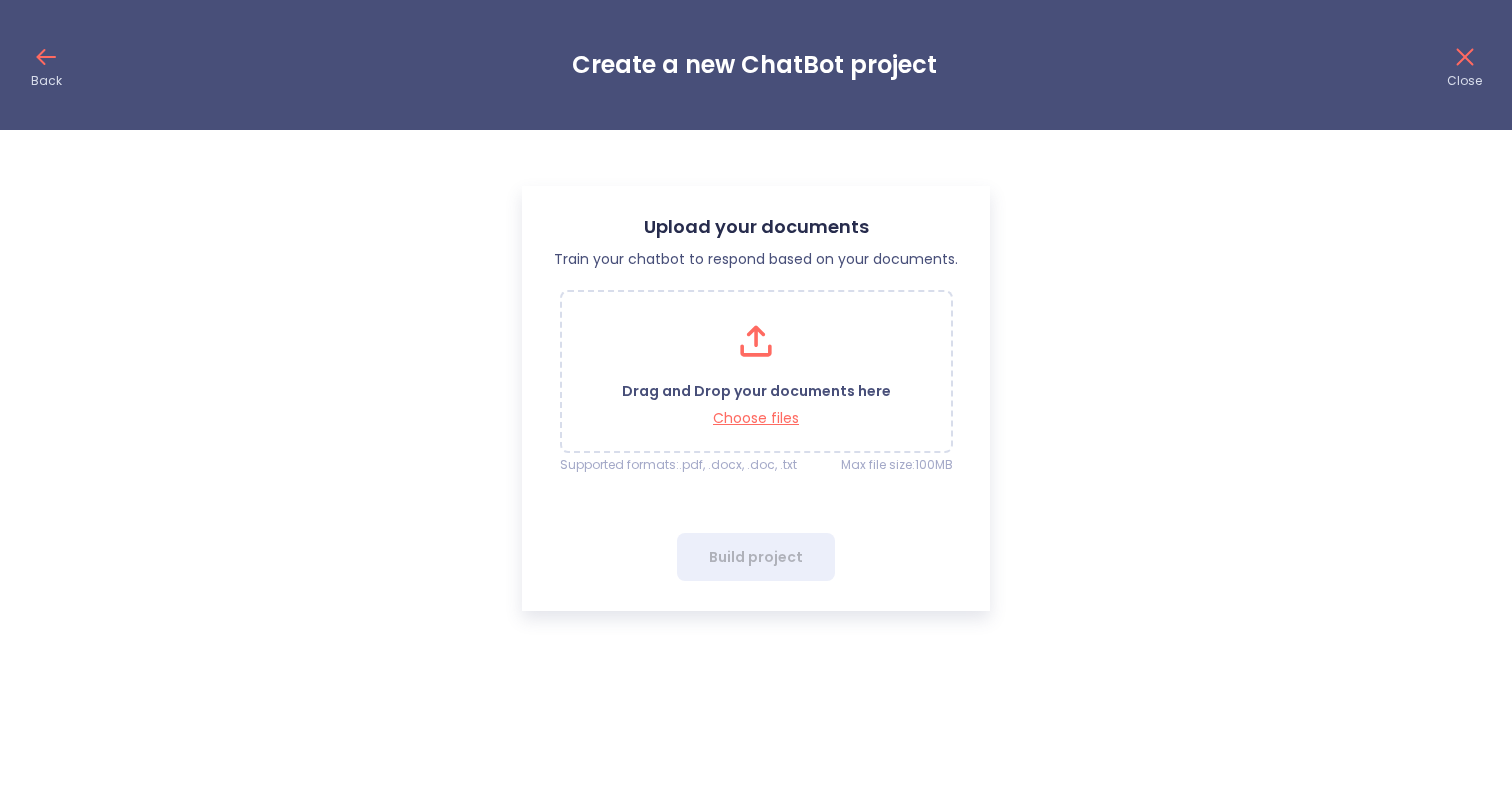 click 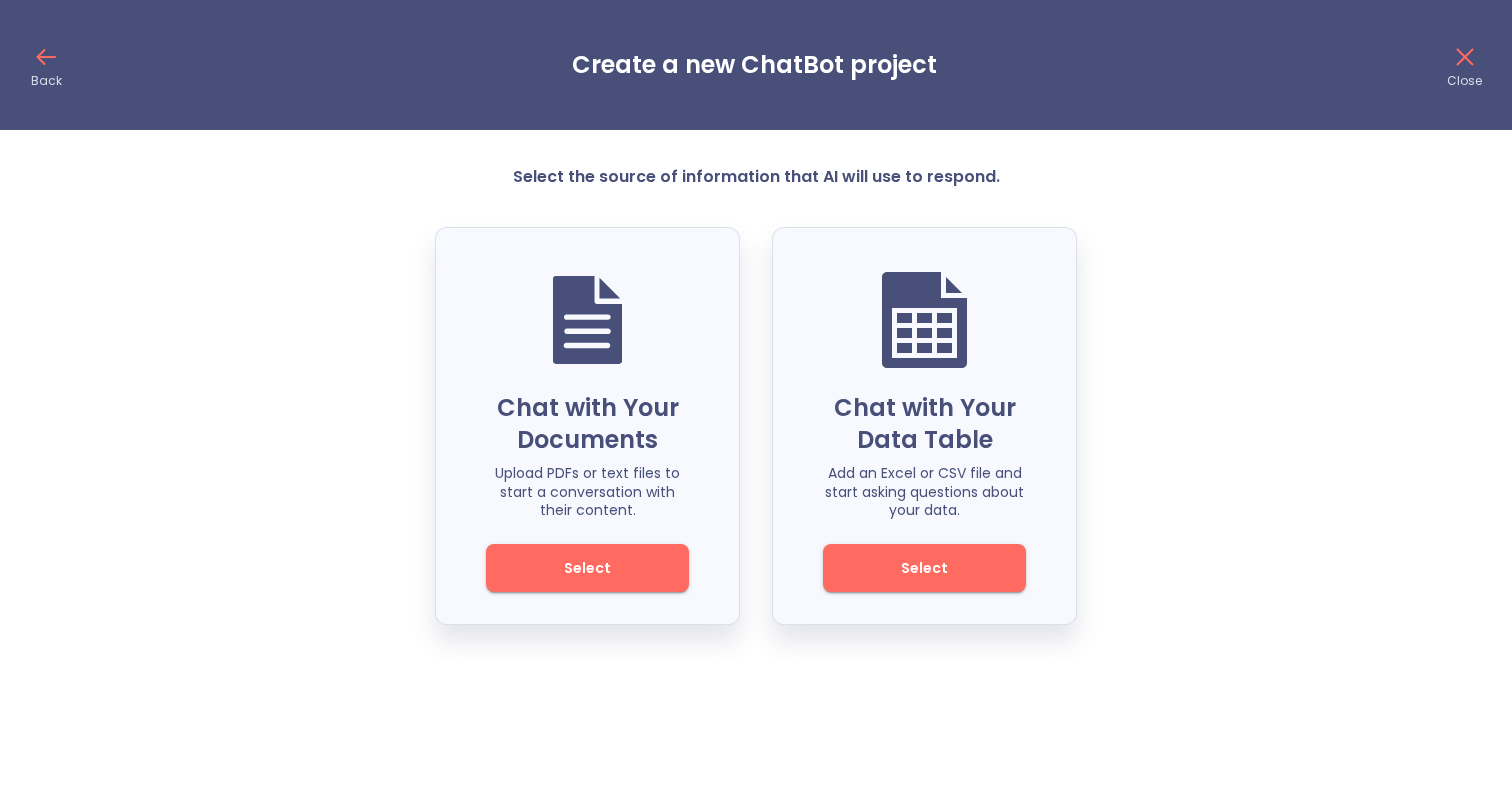 click on "Select" at bounding box center (924, 568) 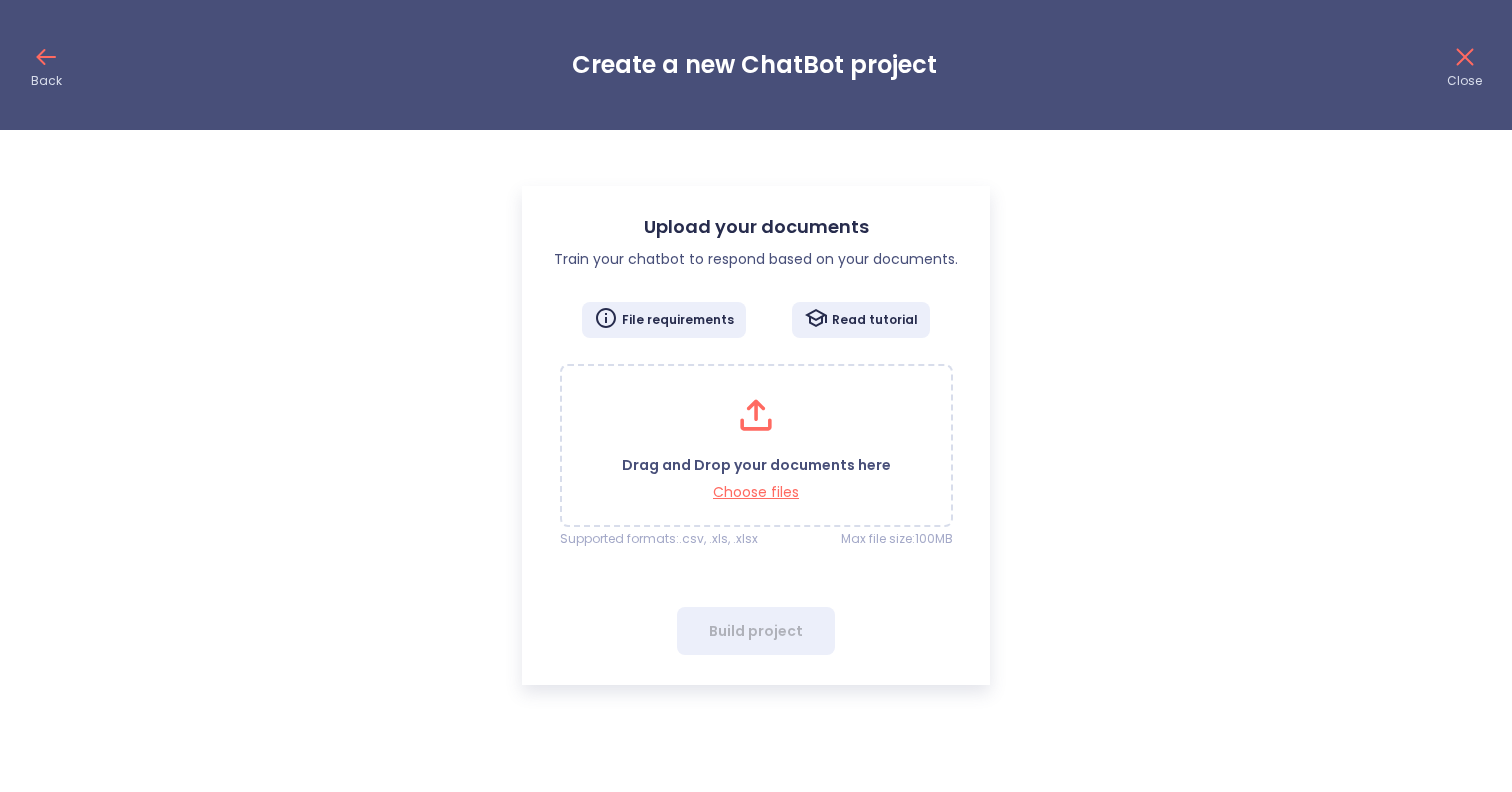 click 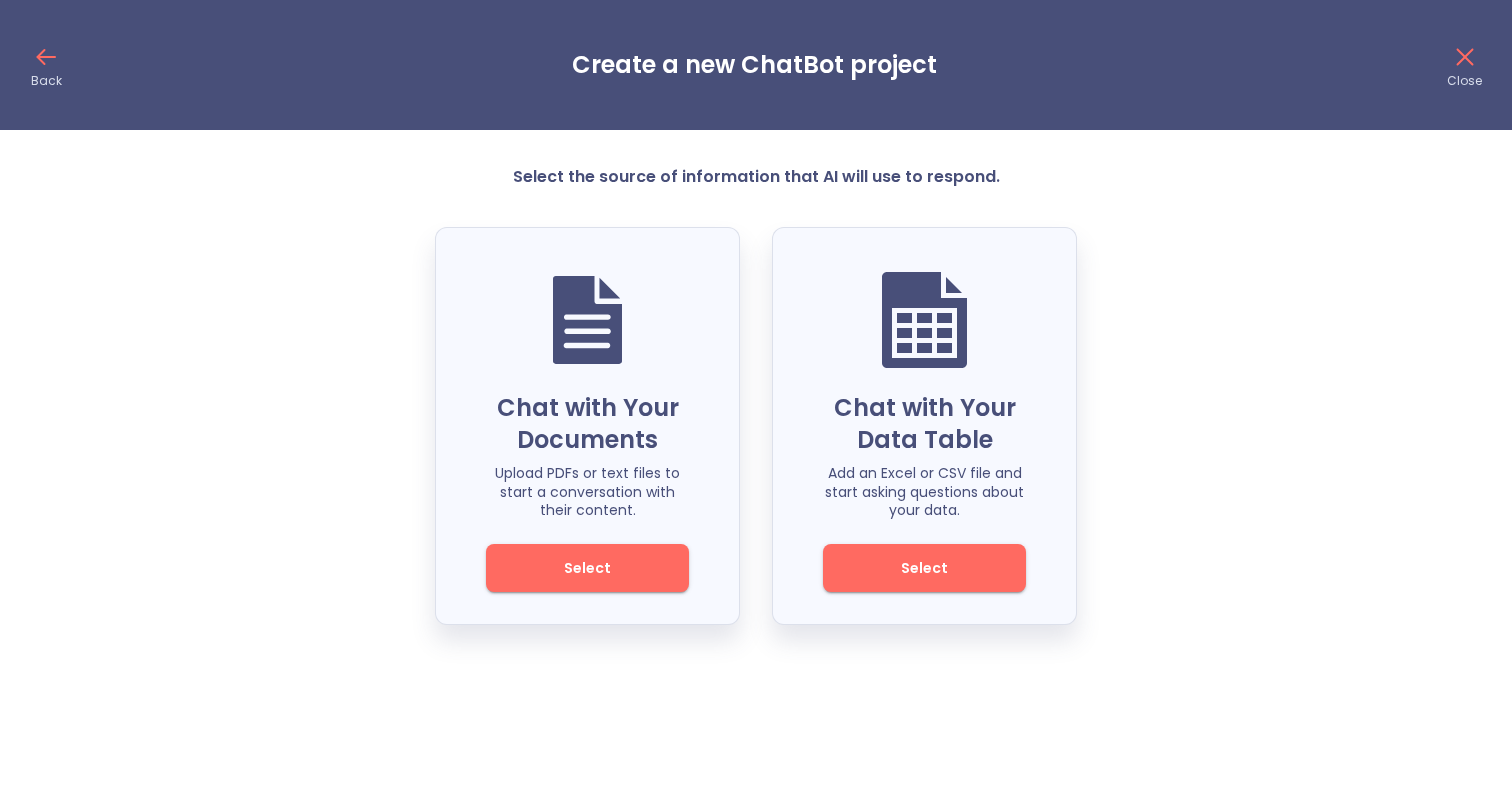 click 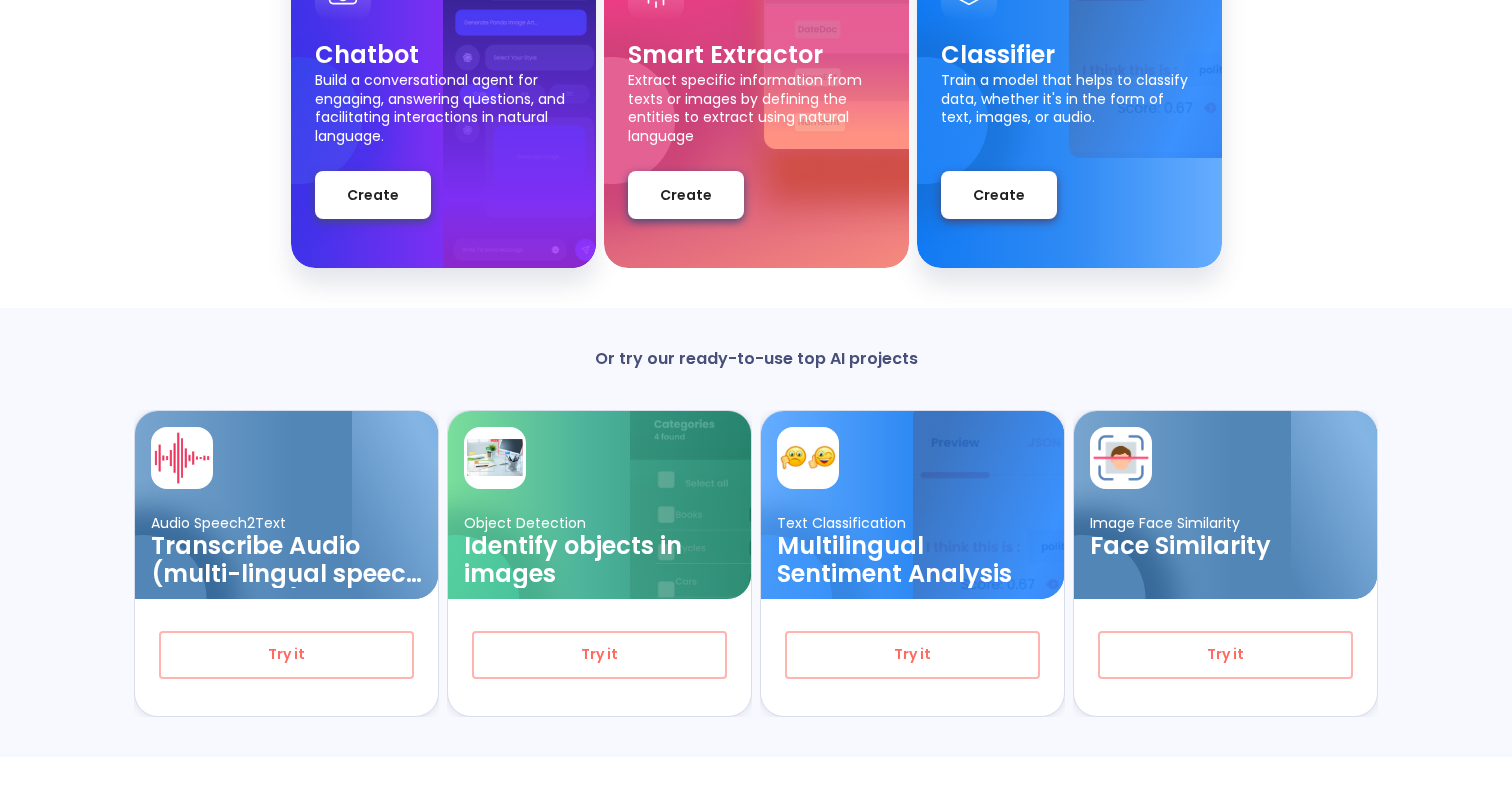 scroll, scrollTop: 0, scrollLeft: 0, axis: both 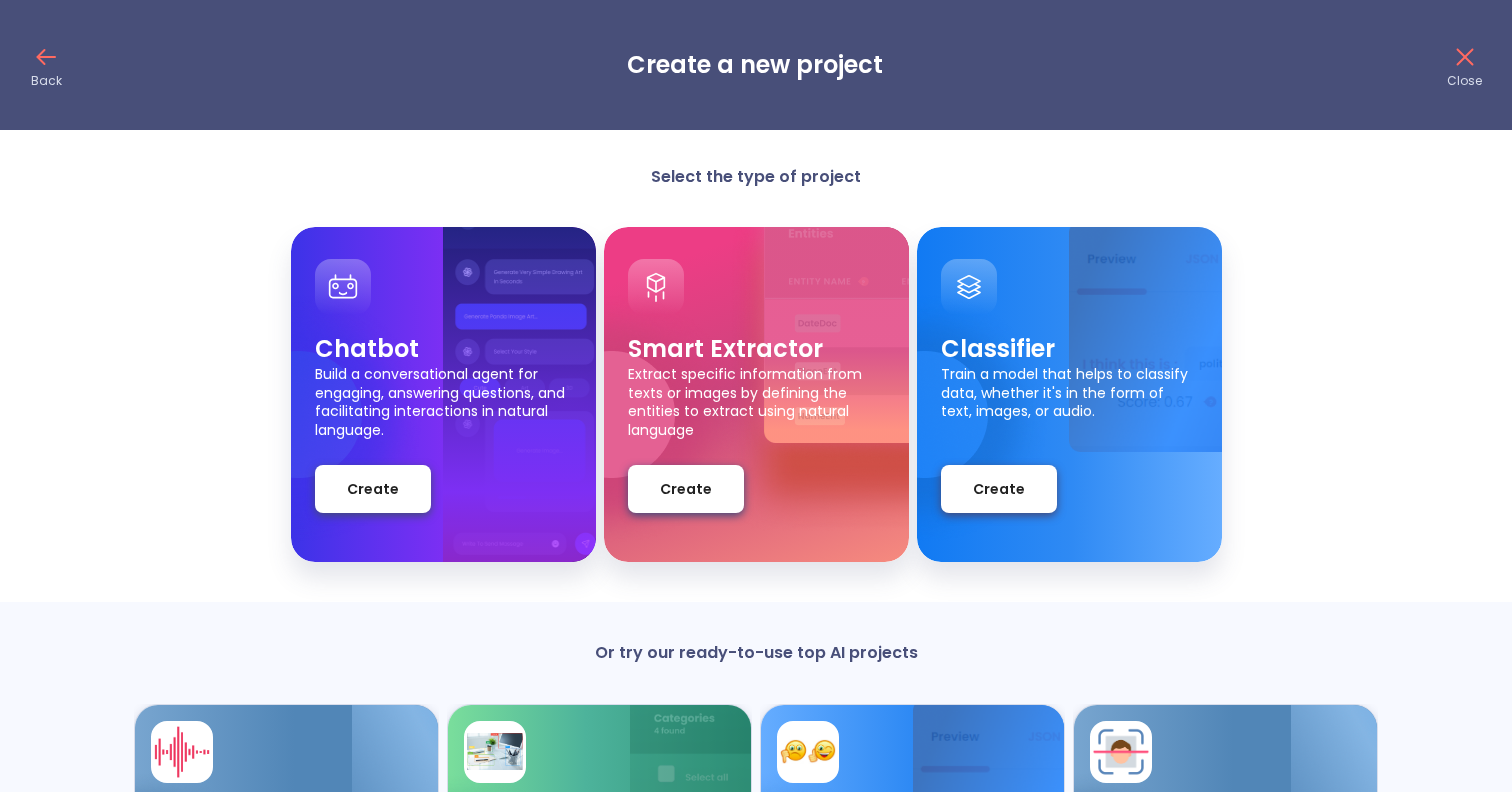 click 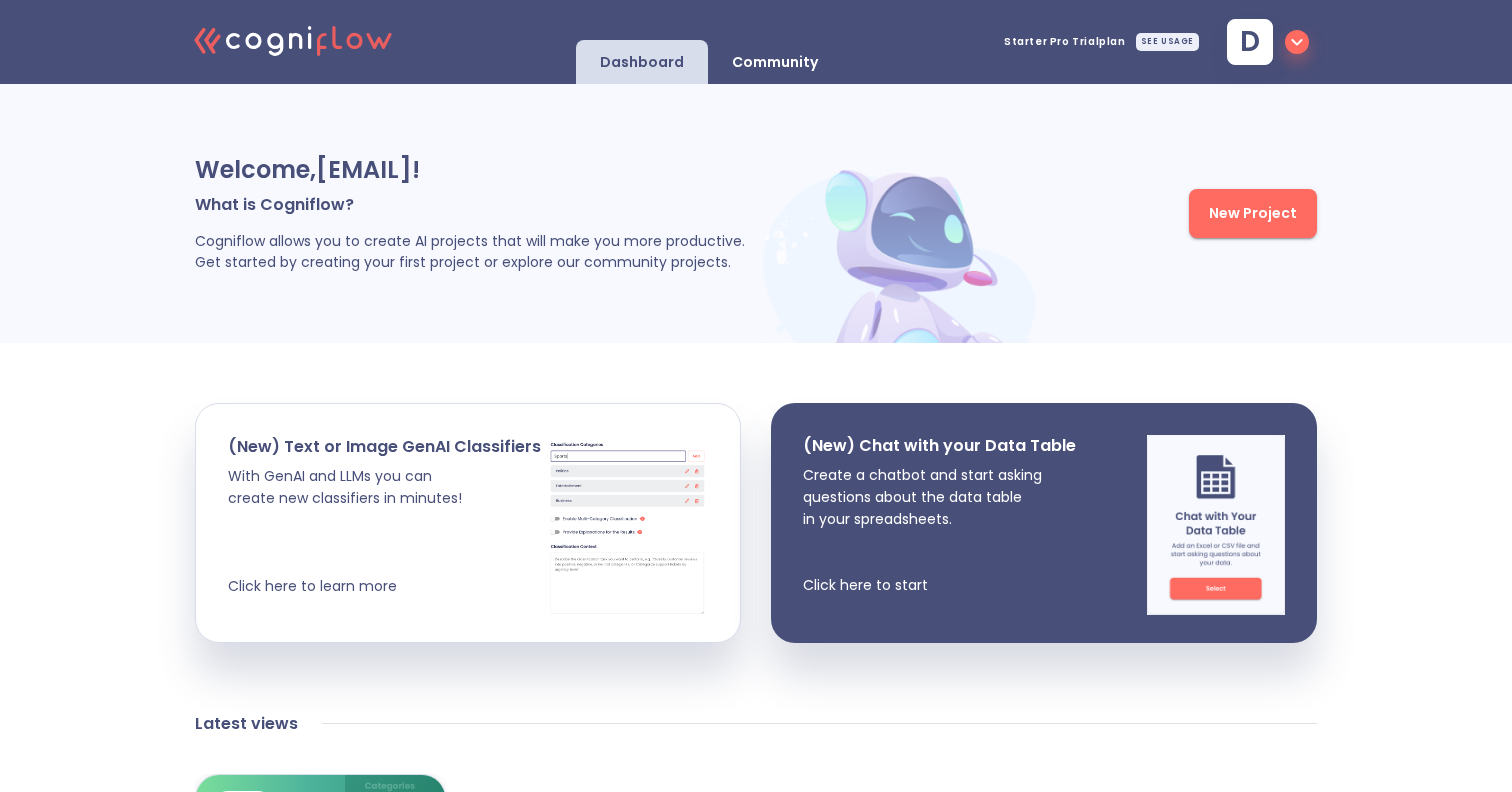 click on "Community" at bounding box center [775, 62] 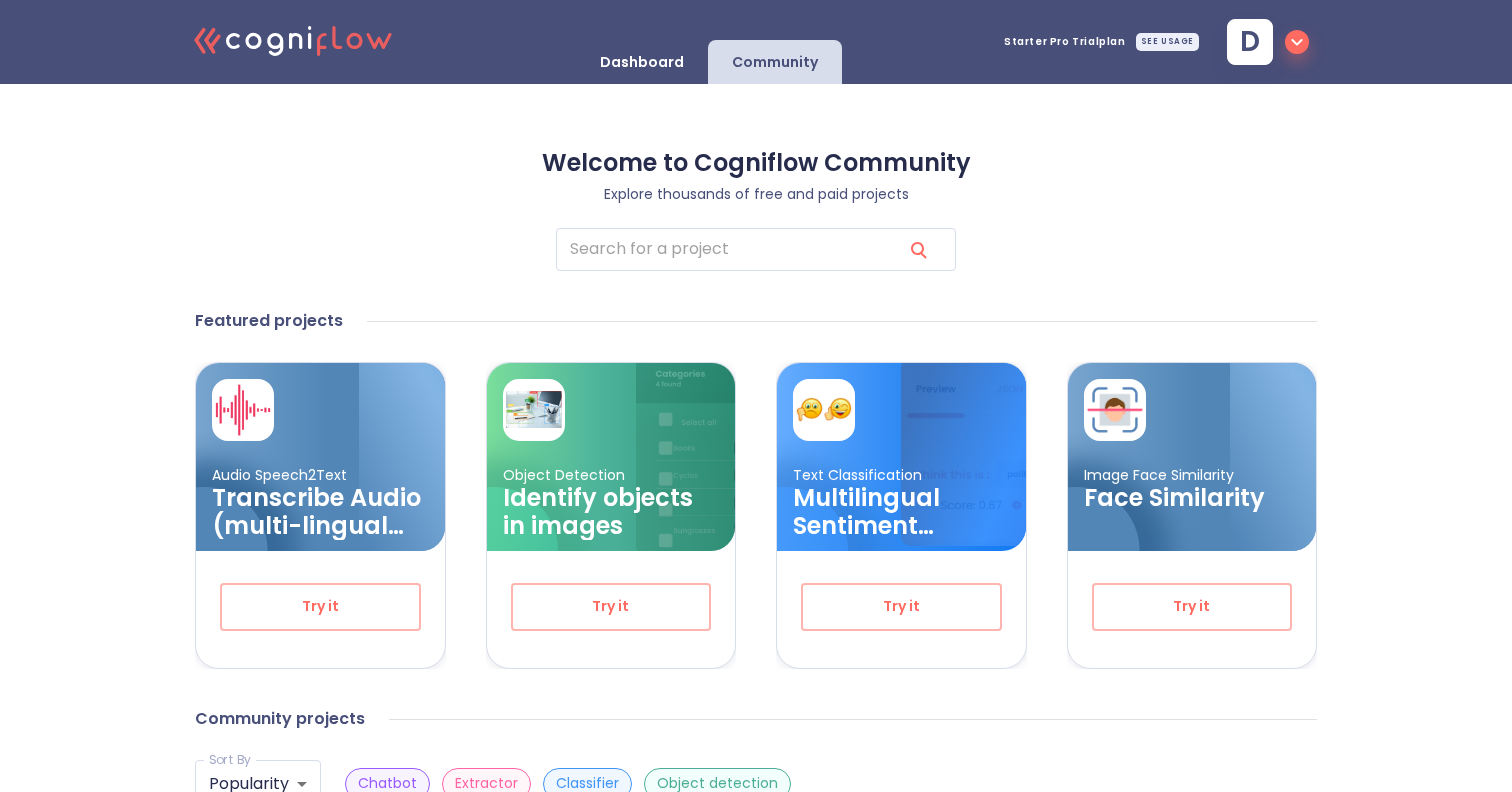 click on "Welcome to Cogniflow Community Explore thousands of free and paid projects ​ Featured projects Audio Speech2Text Transcribe Audio (multi-lingual speech recognition) Try it Object Detection Identify objects in images Try it Text Classification Multilingual Sentiment Analysis Try it Image Face Similarity Face Similarity Try it Community projects Sort By Popularity popularity Sort By Chatbot Extractor Classifier Object detection Loading..." at bounding box center (756, 527) 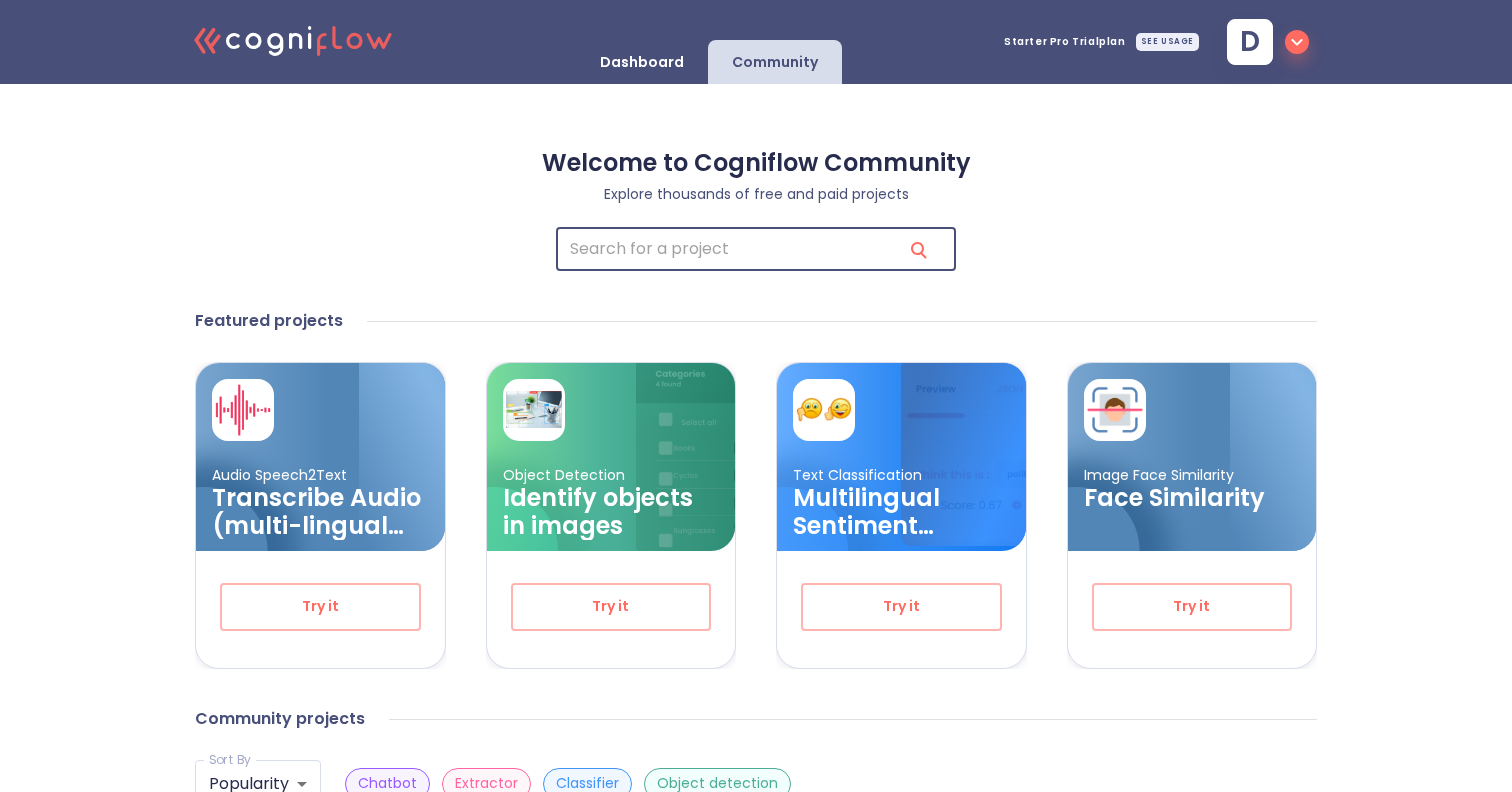 click at bounding box center (721, 249) 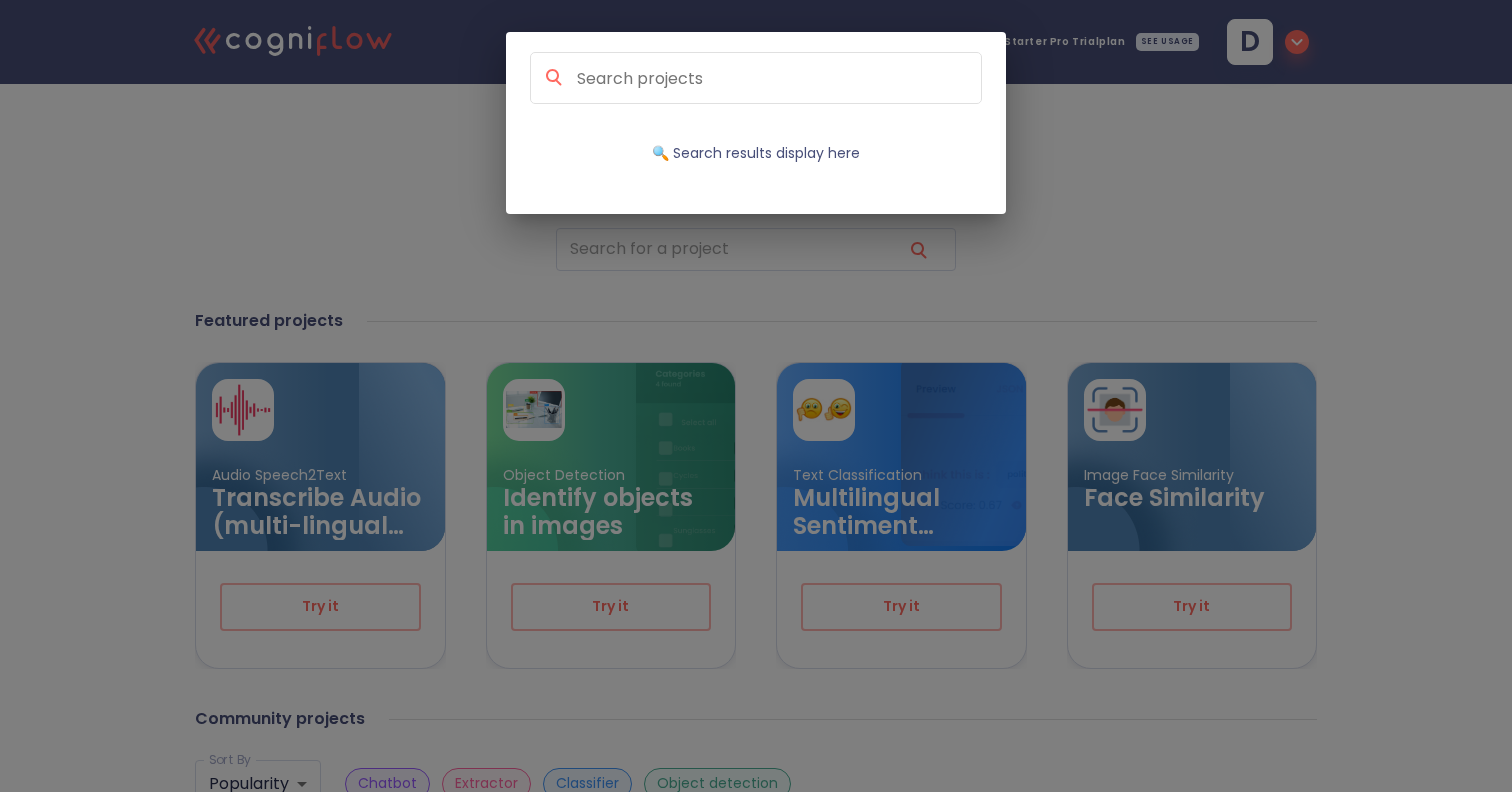 click on "🔍 Search results display here" at bounding box center [756, 396] 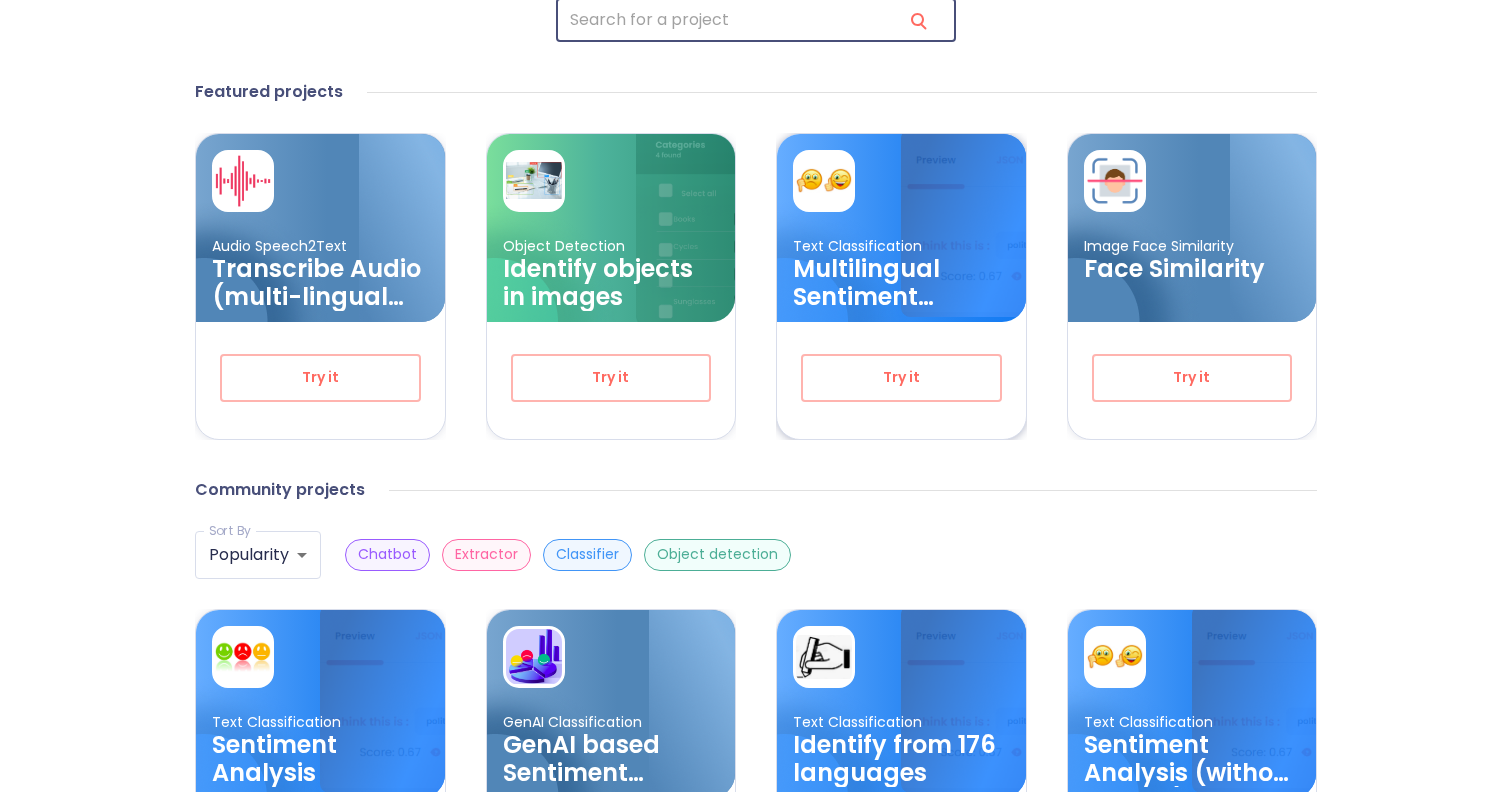 scroll, scrollTop: 0, scrollLeft: 0, axis: both 